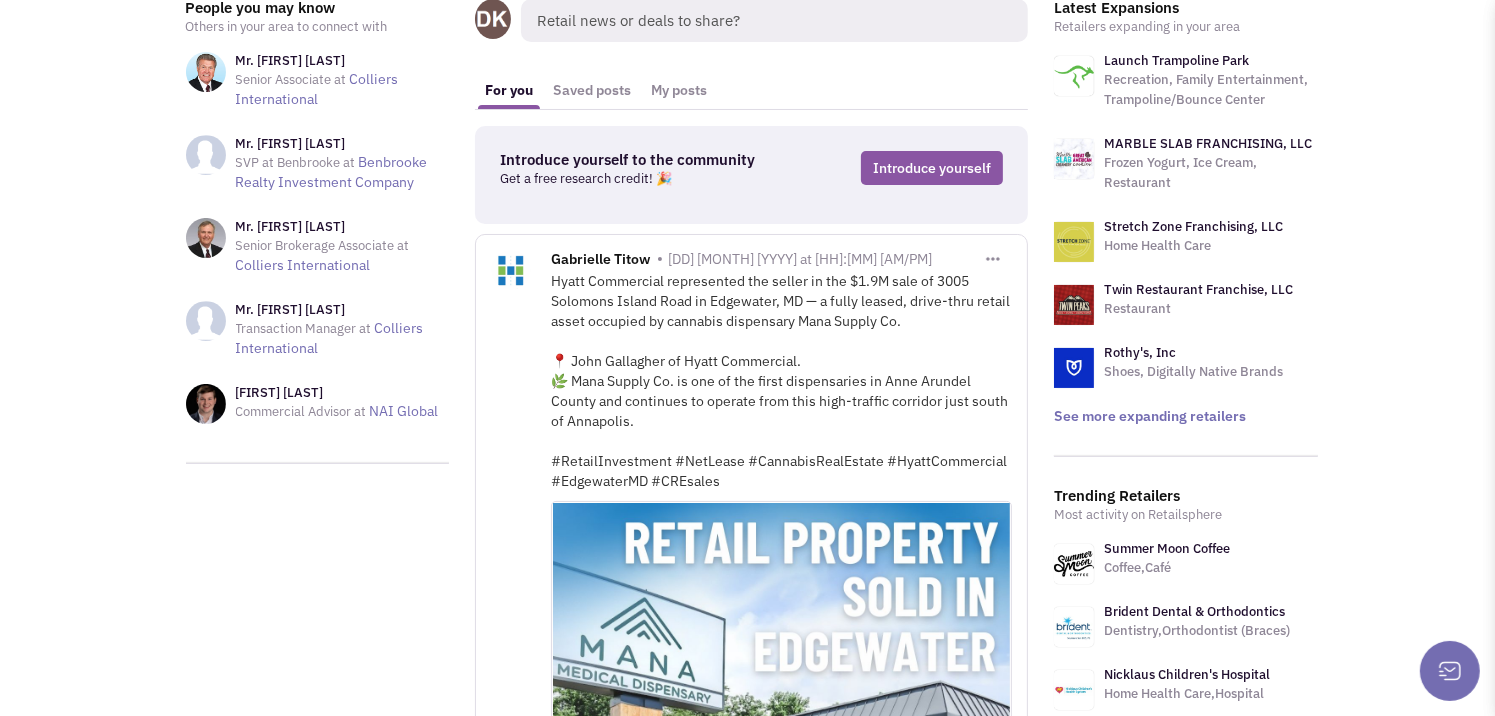 scroll, scrollTop: 0, scrollLeft: 0, axis: both 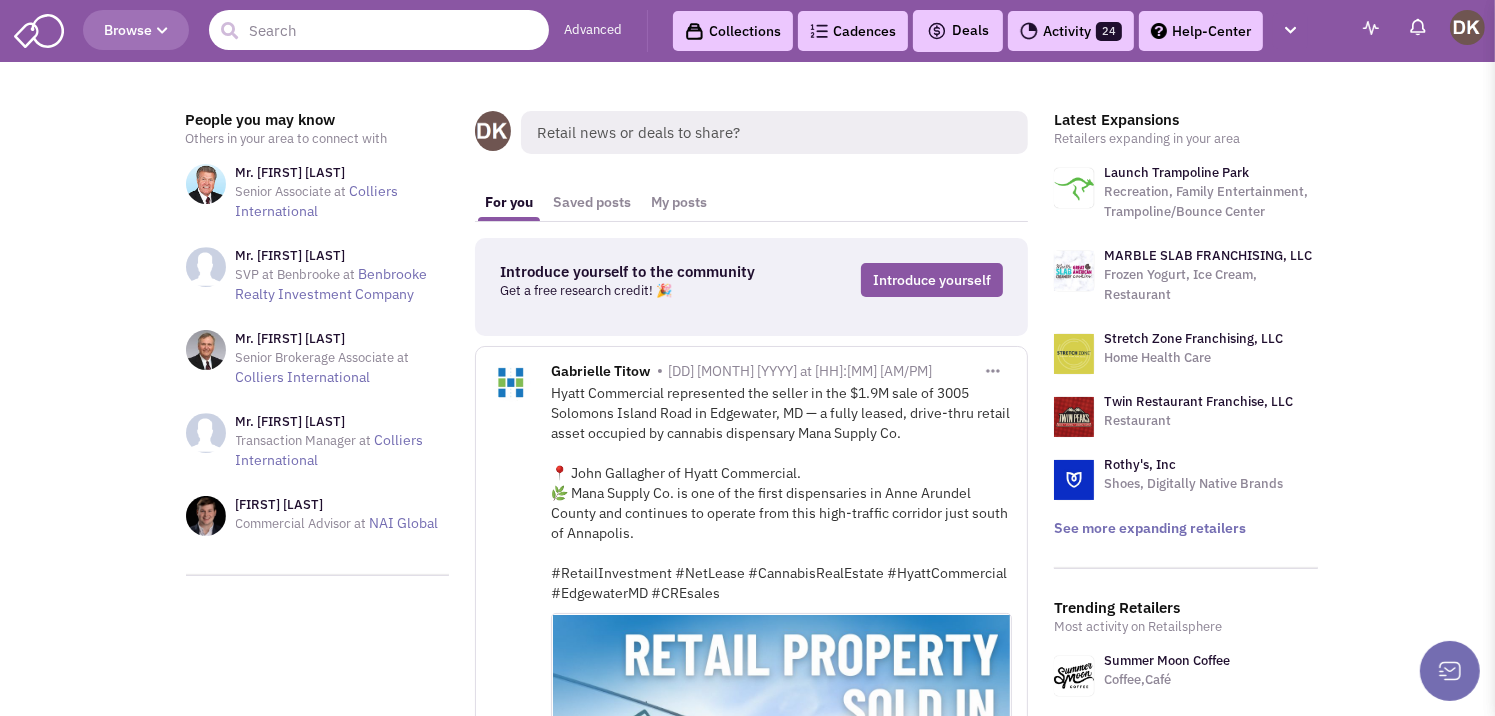 click at bounding box center [379, 30] 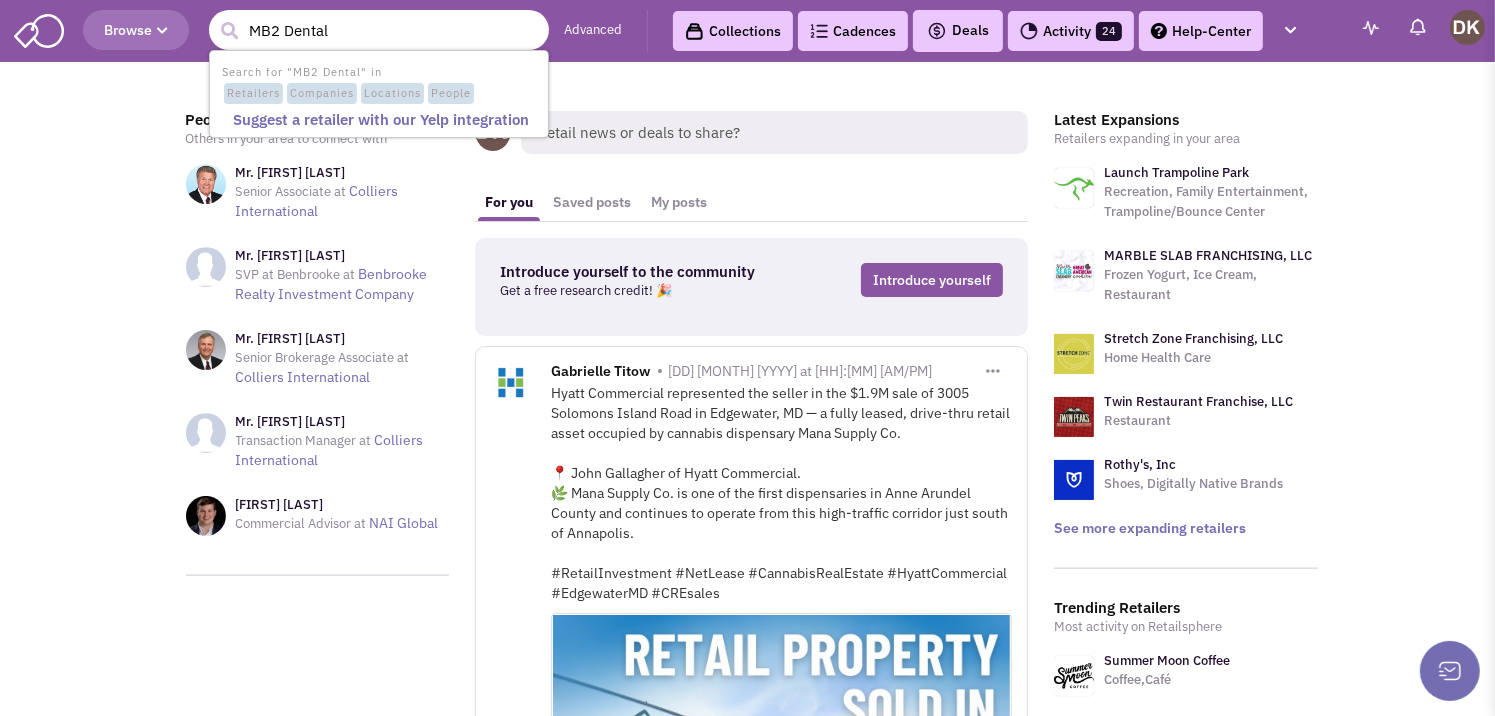 type on "MB2 Dental" 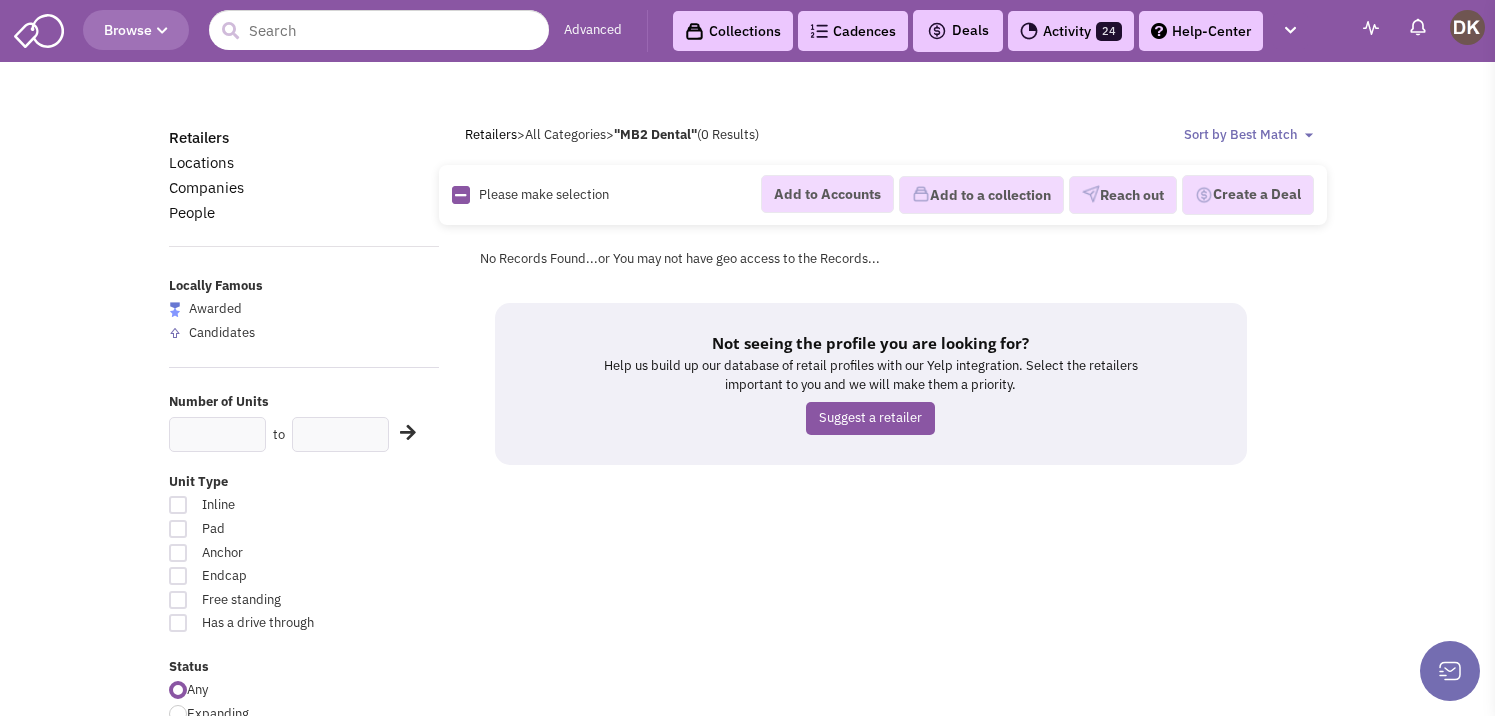scroll, scrollTop: 0, scrollLeft: 0, axis: both 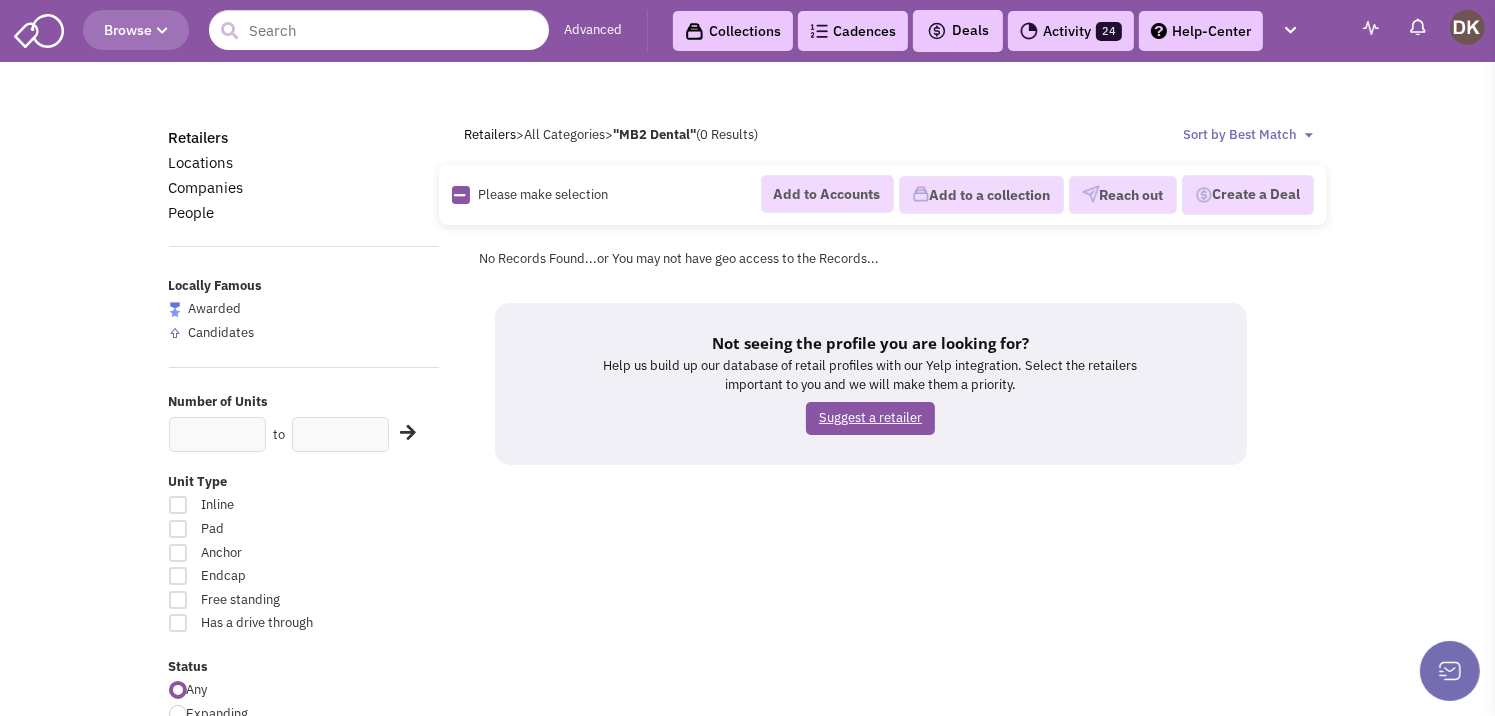 click on "Suggest a retailer" at bounding box center [870, 418] 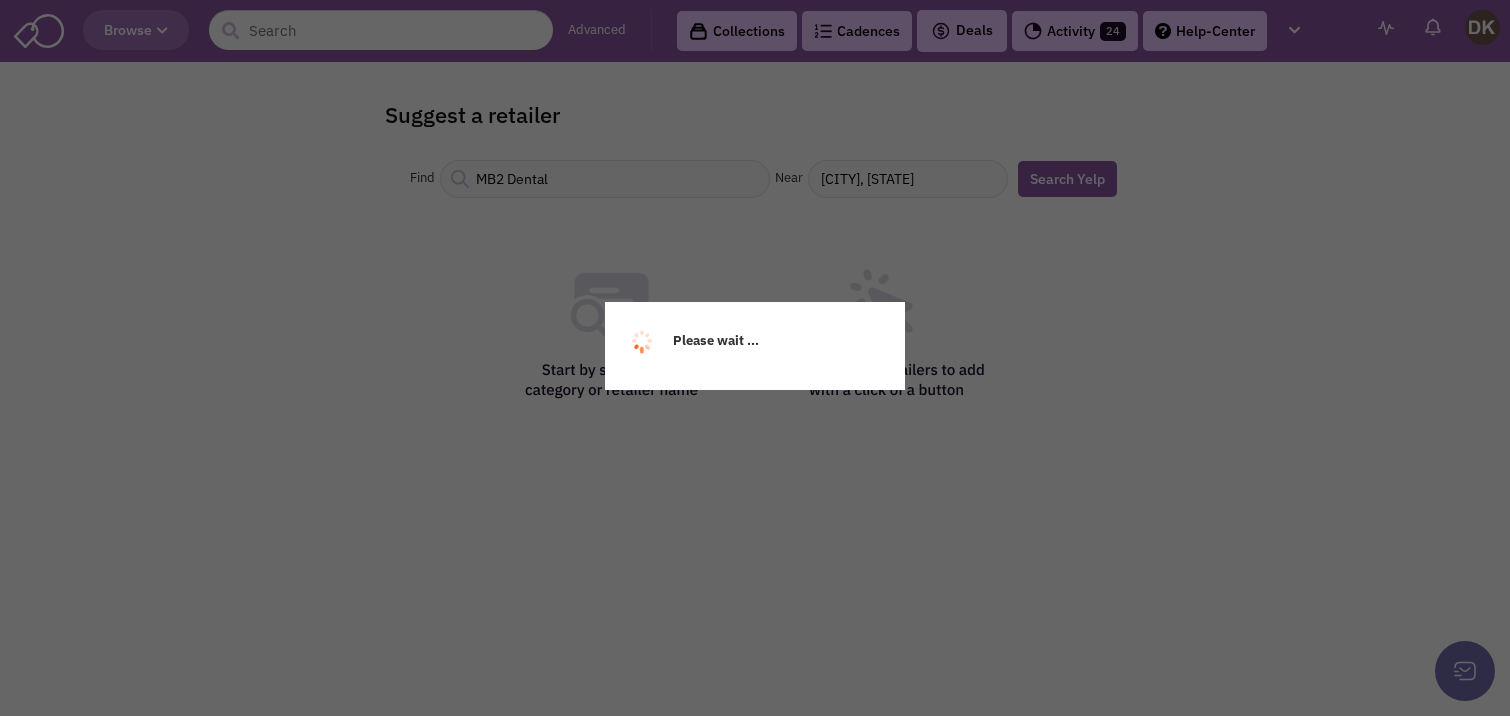scroll, scrollTop: 0, scrollLeft: 0, axis: both 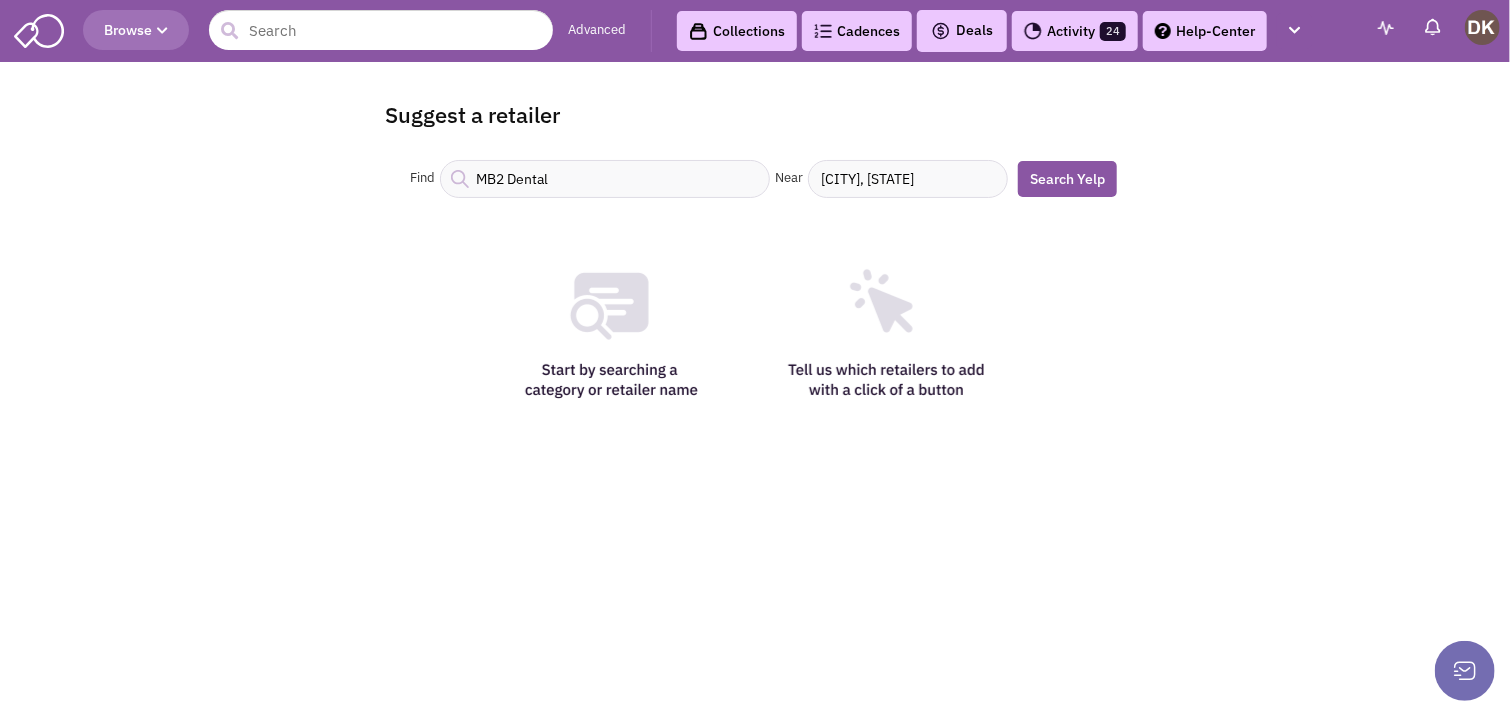 click on "Washington, DC" at bounding box center (908, 179) 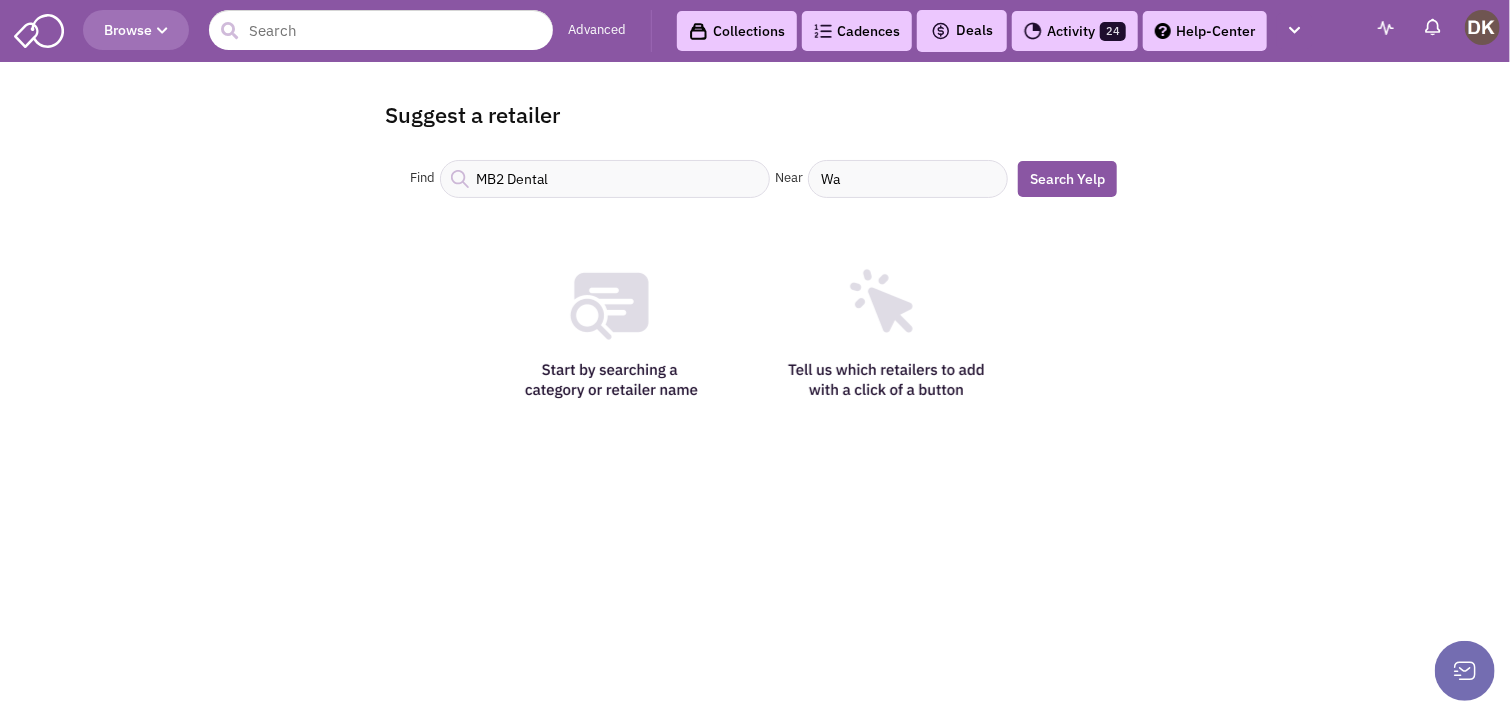 type on "W" 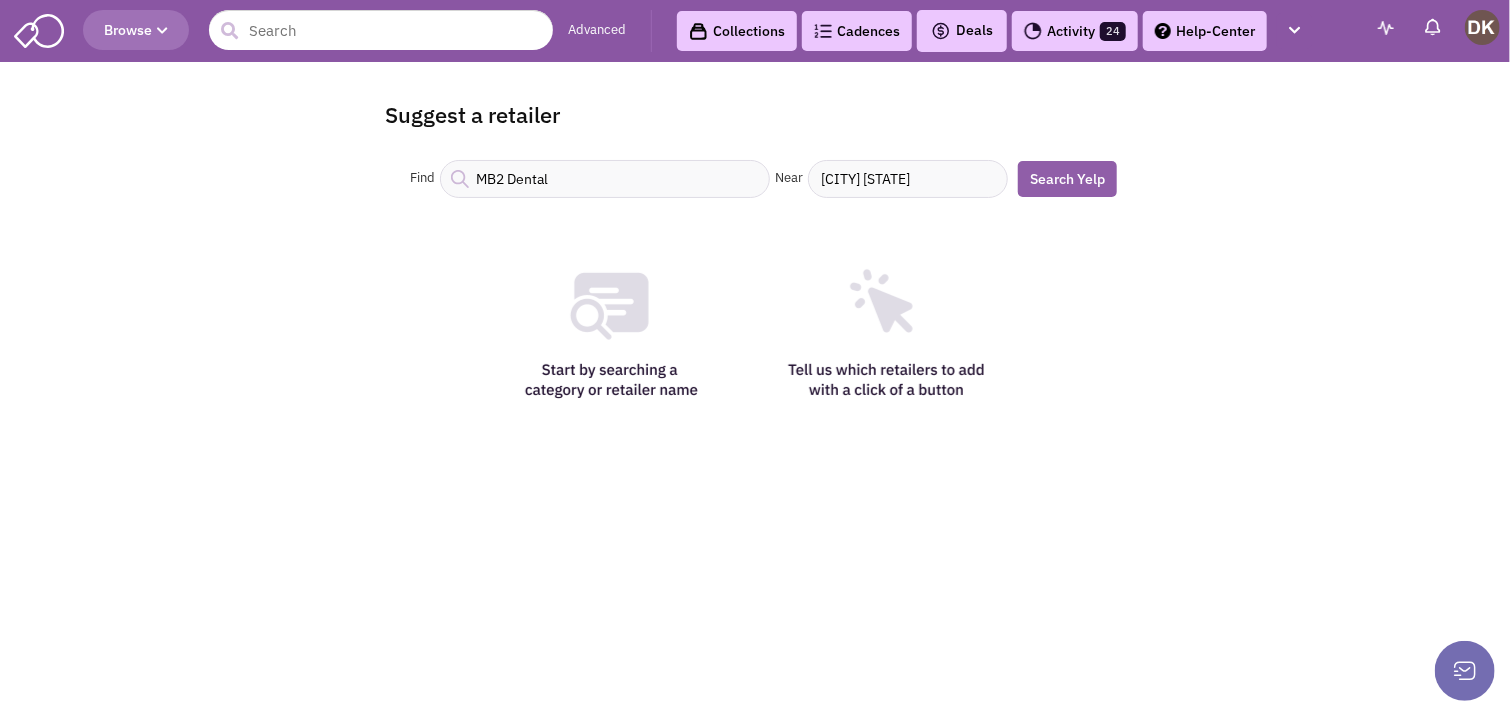 click on "Search Yelp" at bounding box center (1067, 179) 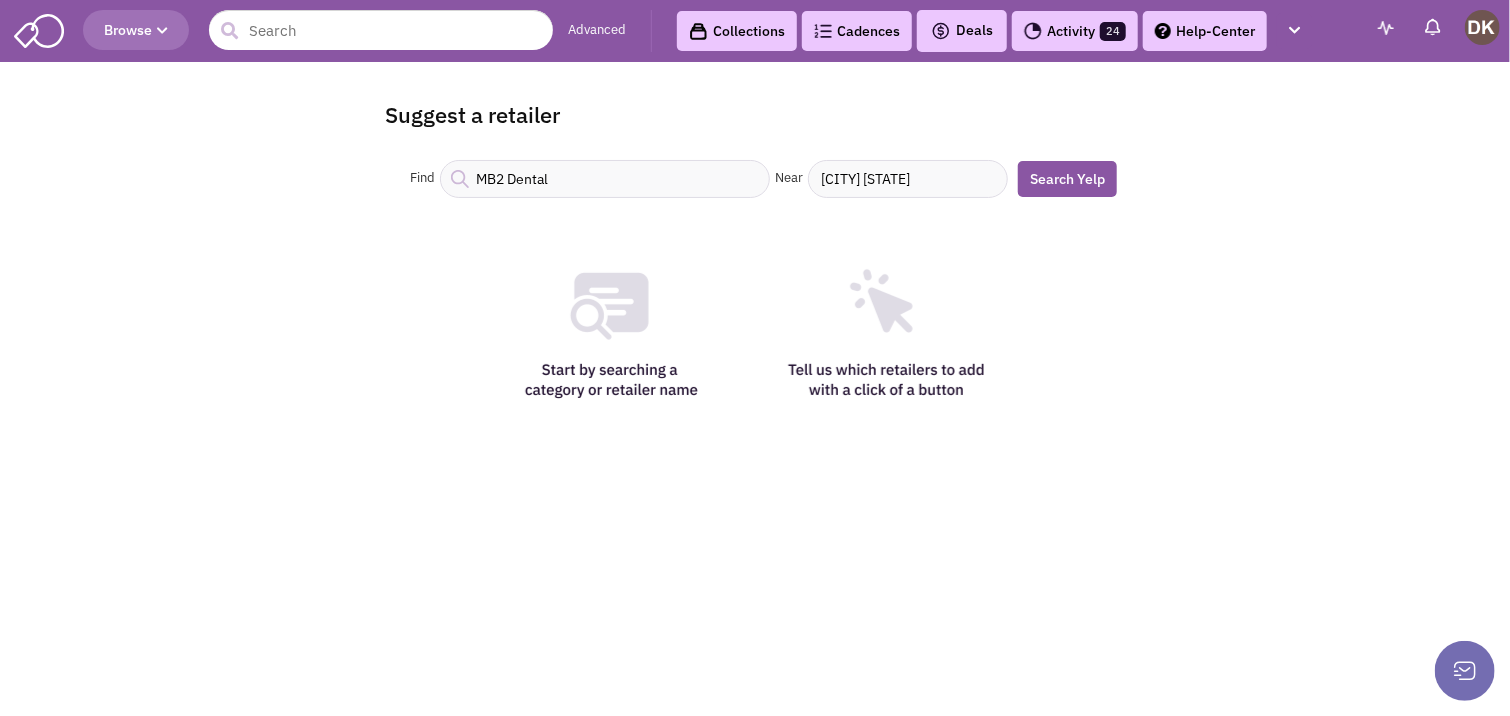 click at bounding box center (755, 328) 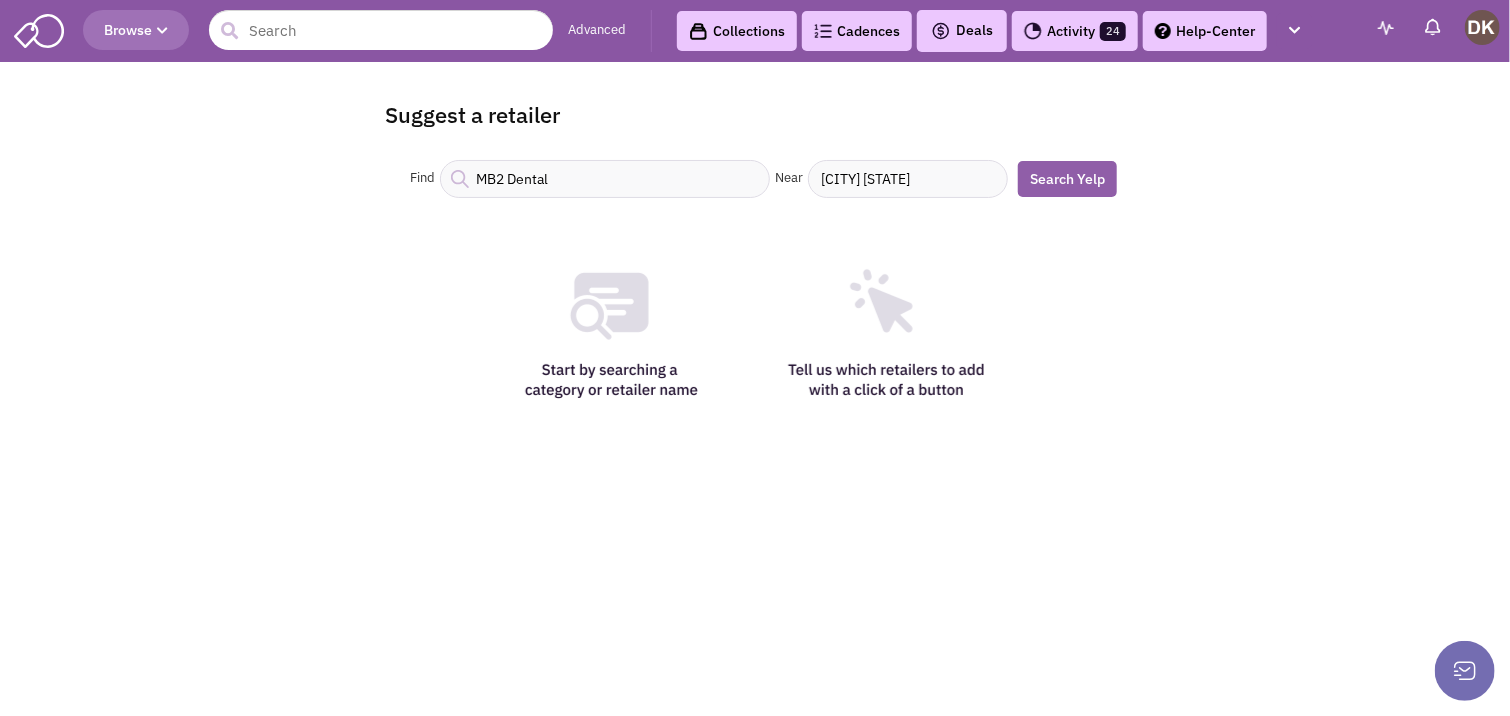 click on "Search Yelp" at bounding box center [1067, 179] 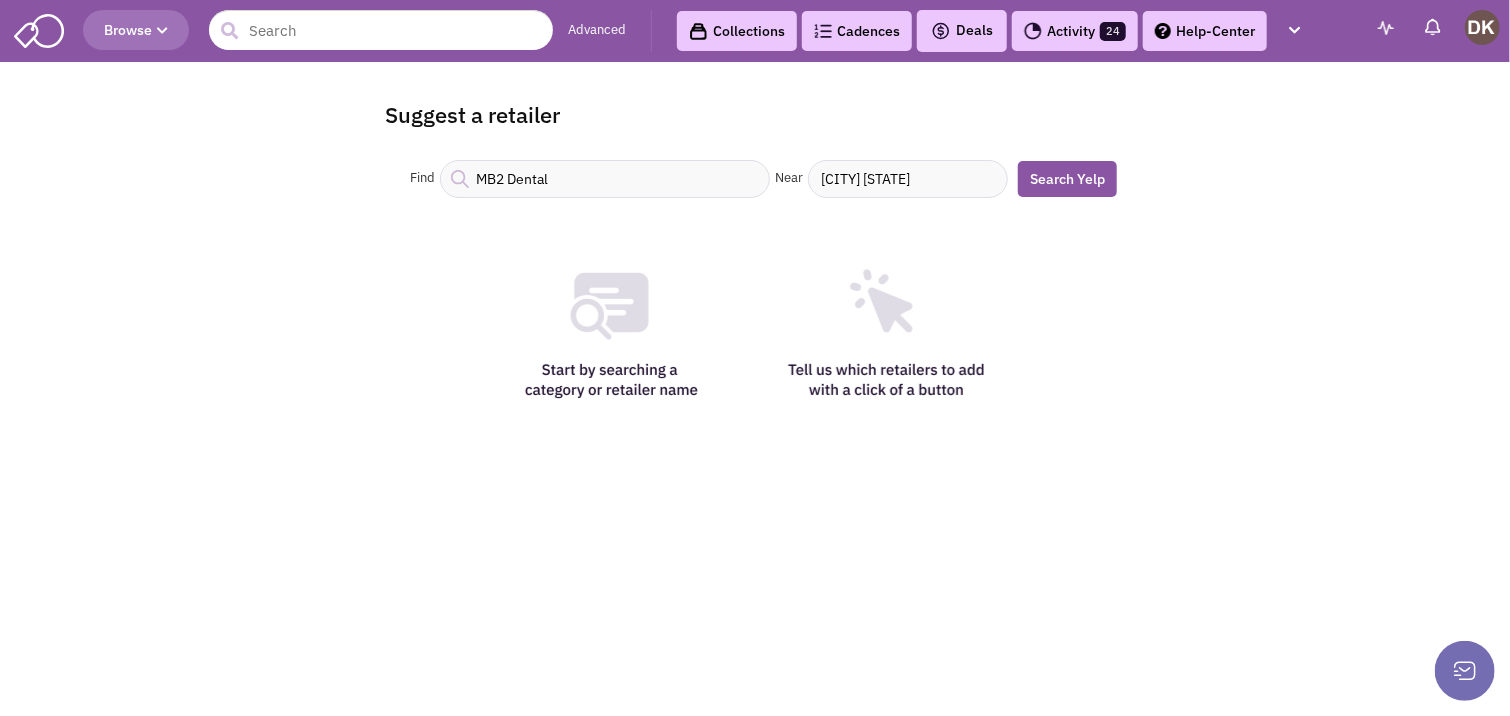 click on "inwood wv" at bounding box center [908, 179] 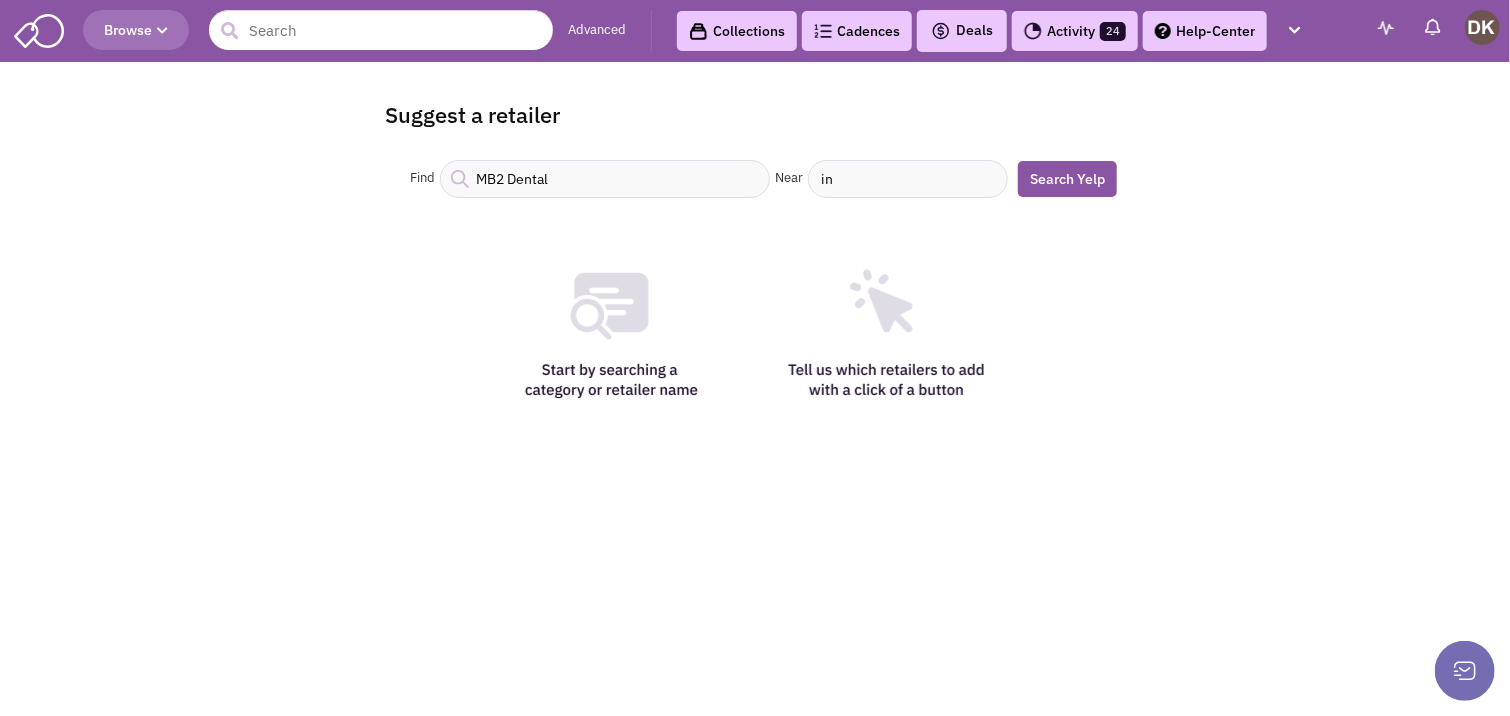 type on "i" 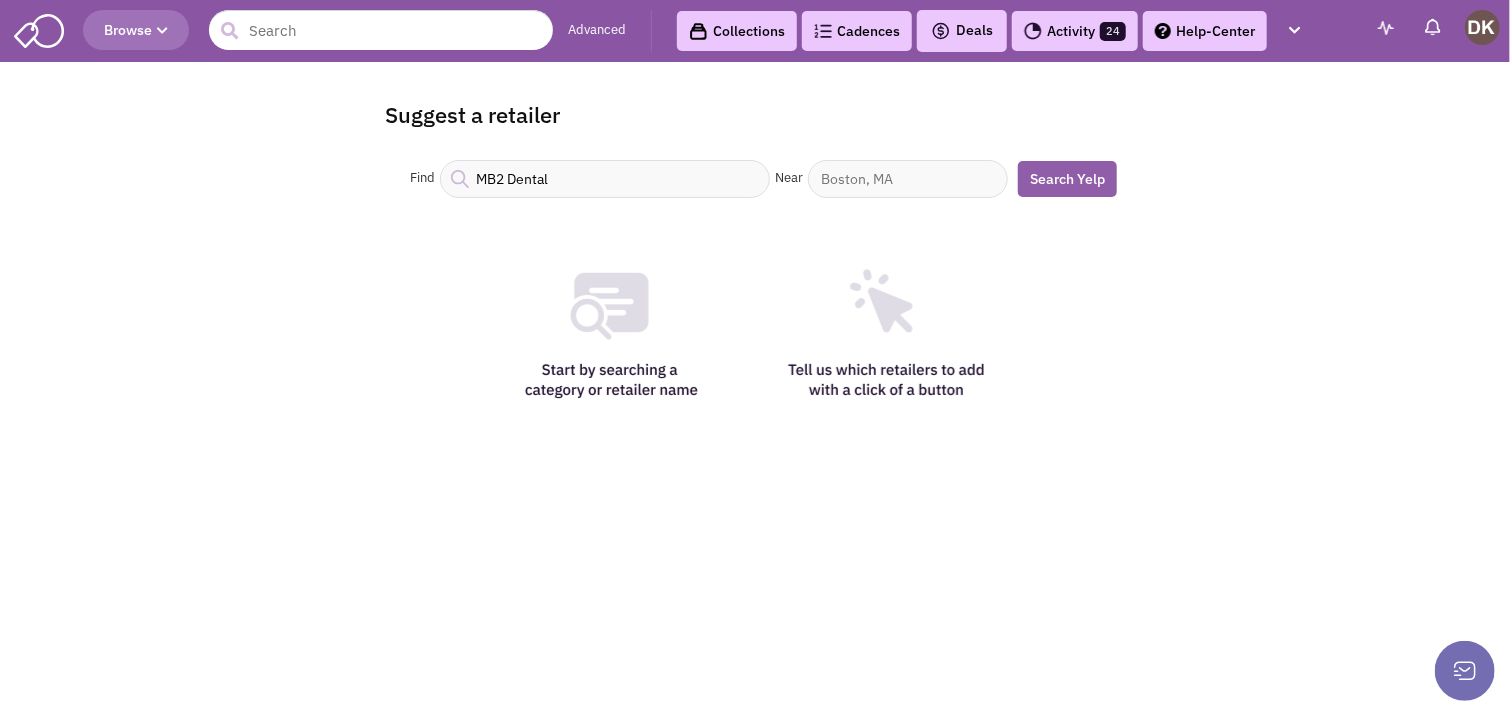click on "Search Yelp" at bounding box center [1067, 179] 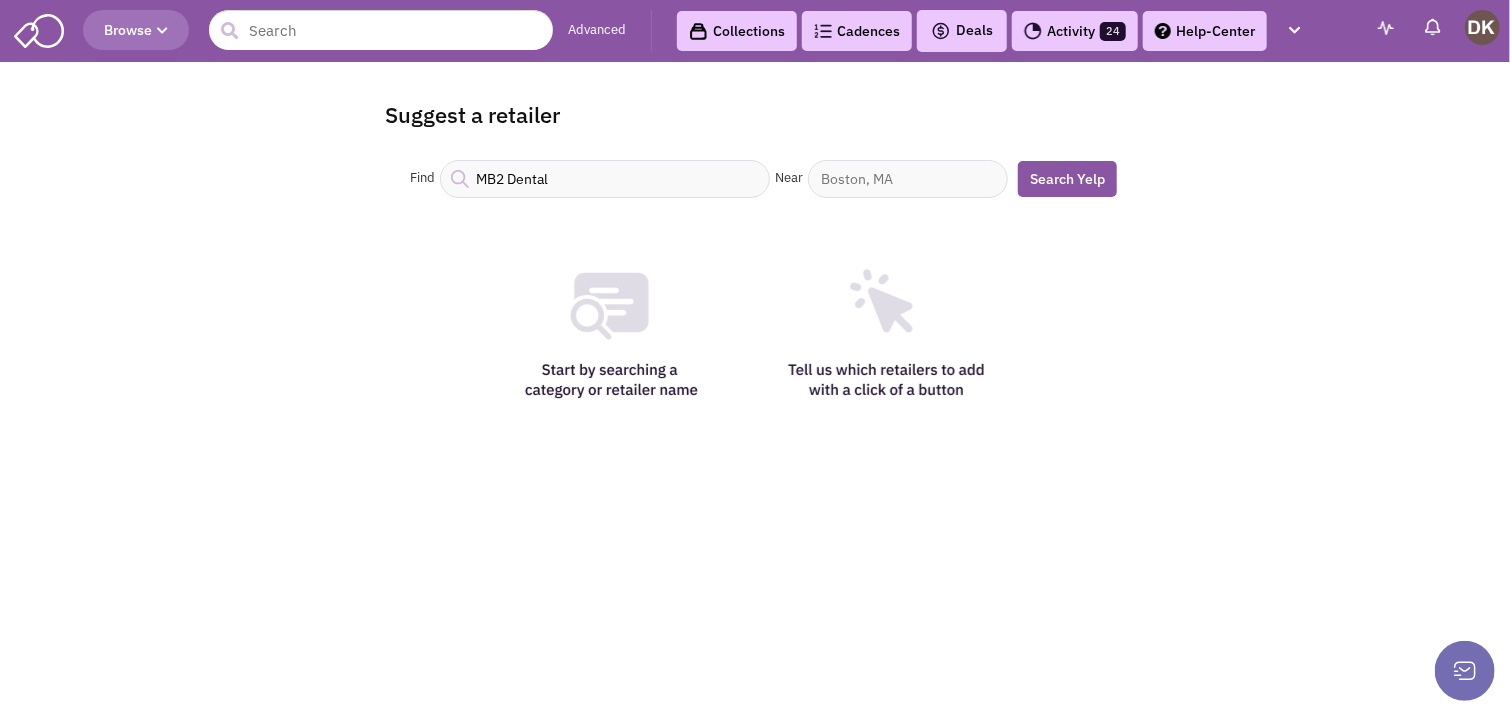 click at bounding box center [908, 179] 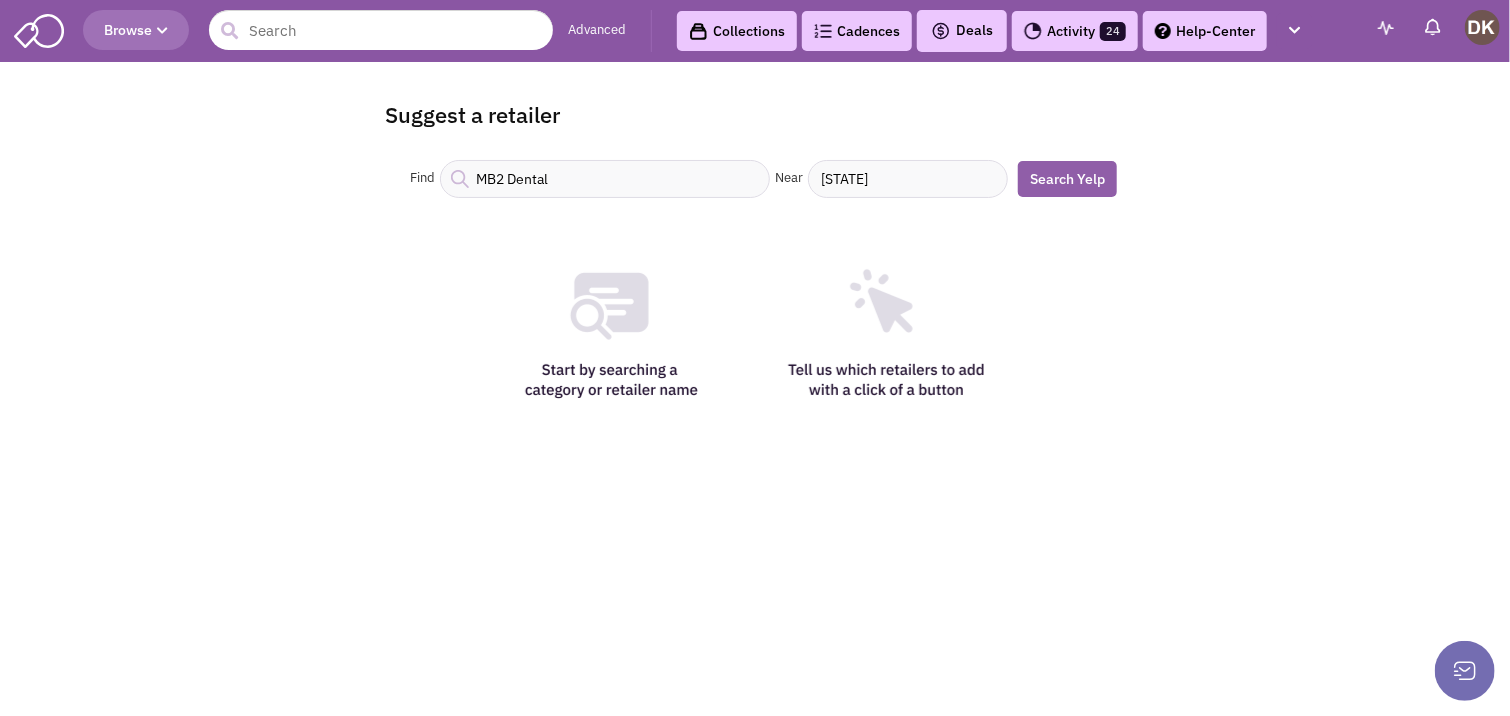 type on "wv" 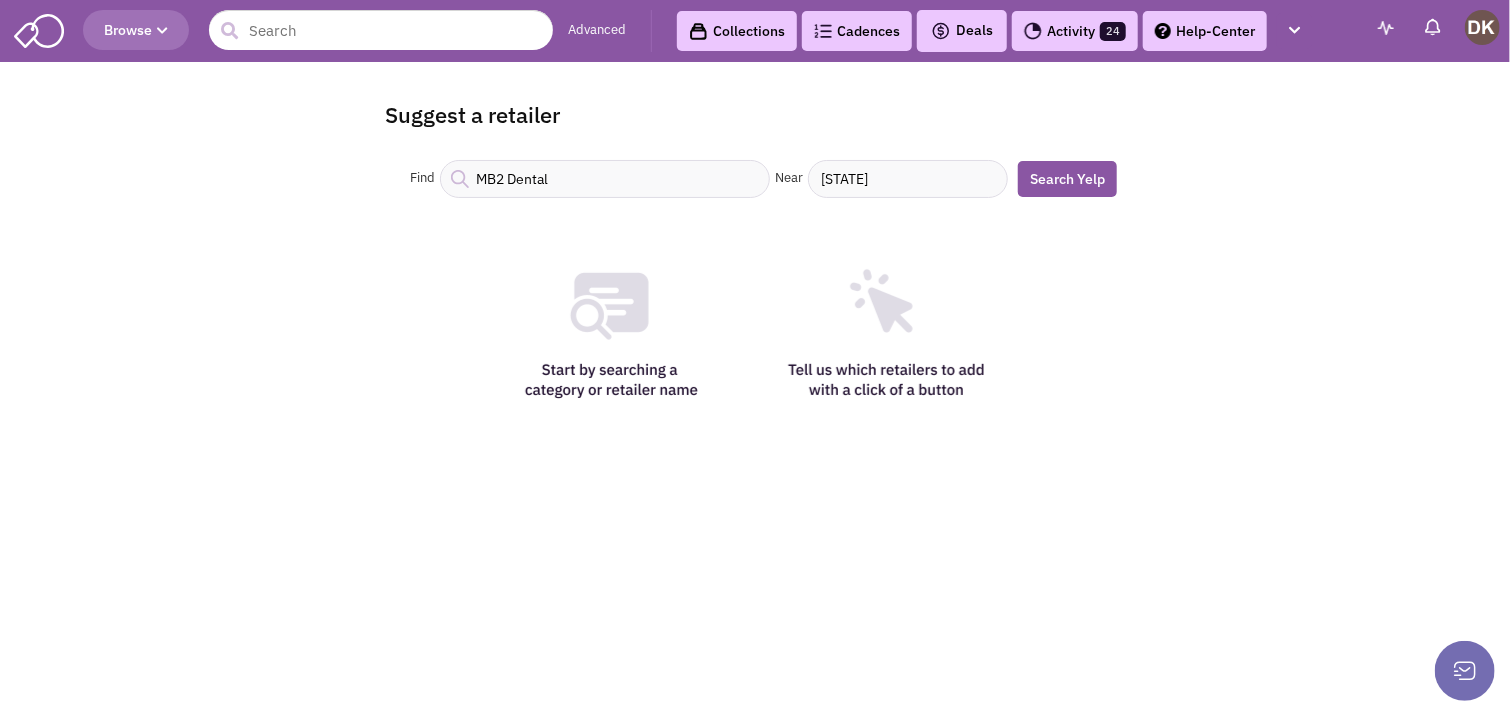 click at bounding box center (1433, 27) 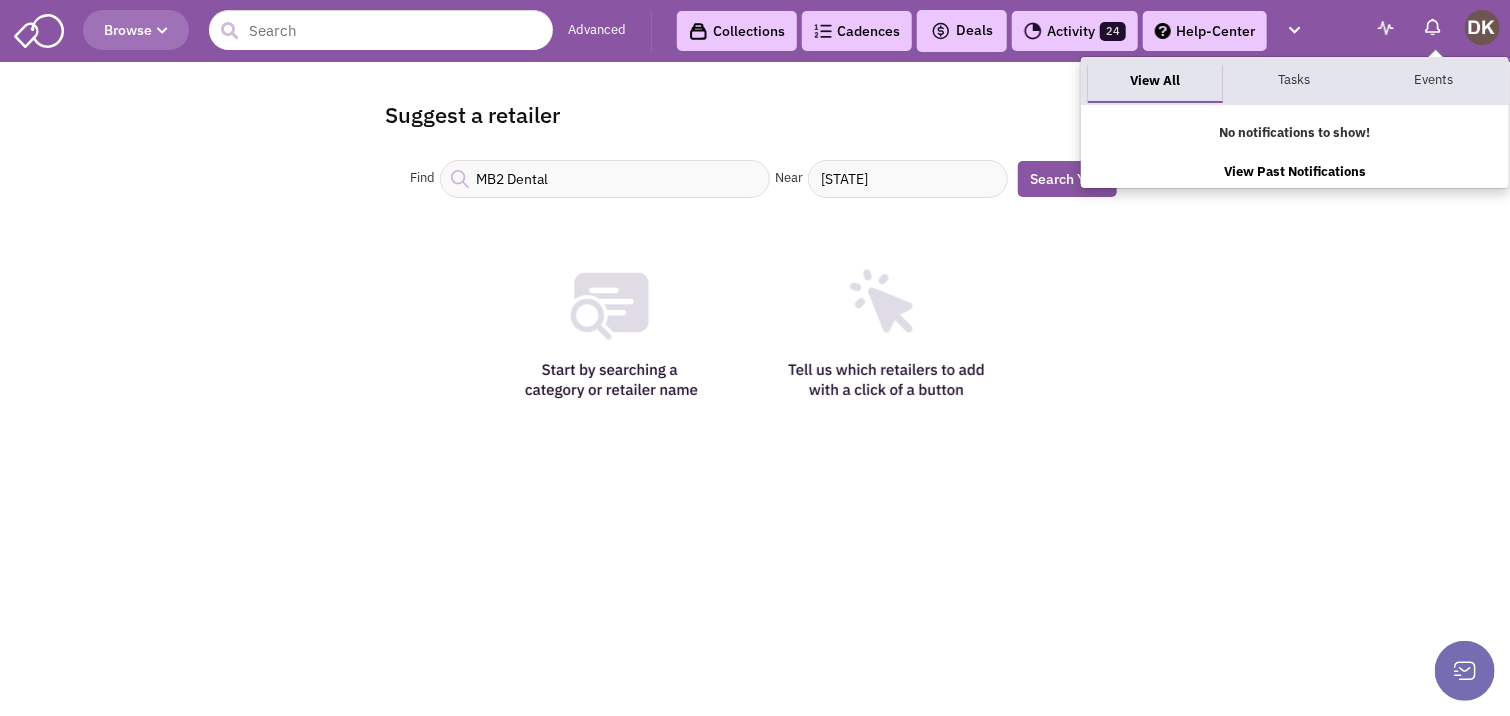 click on "Suggest a retailer
Find MB2 Dental
Near wv
Search Yelp" at bounding box center [755, 269] 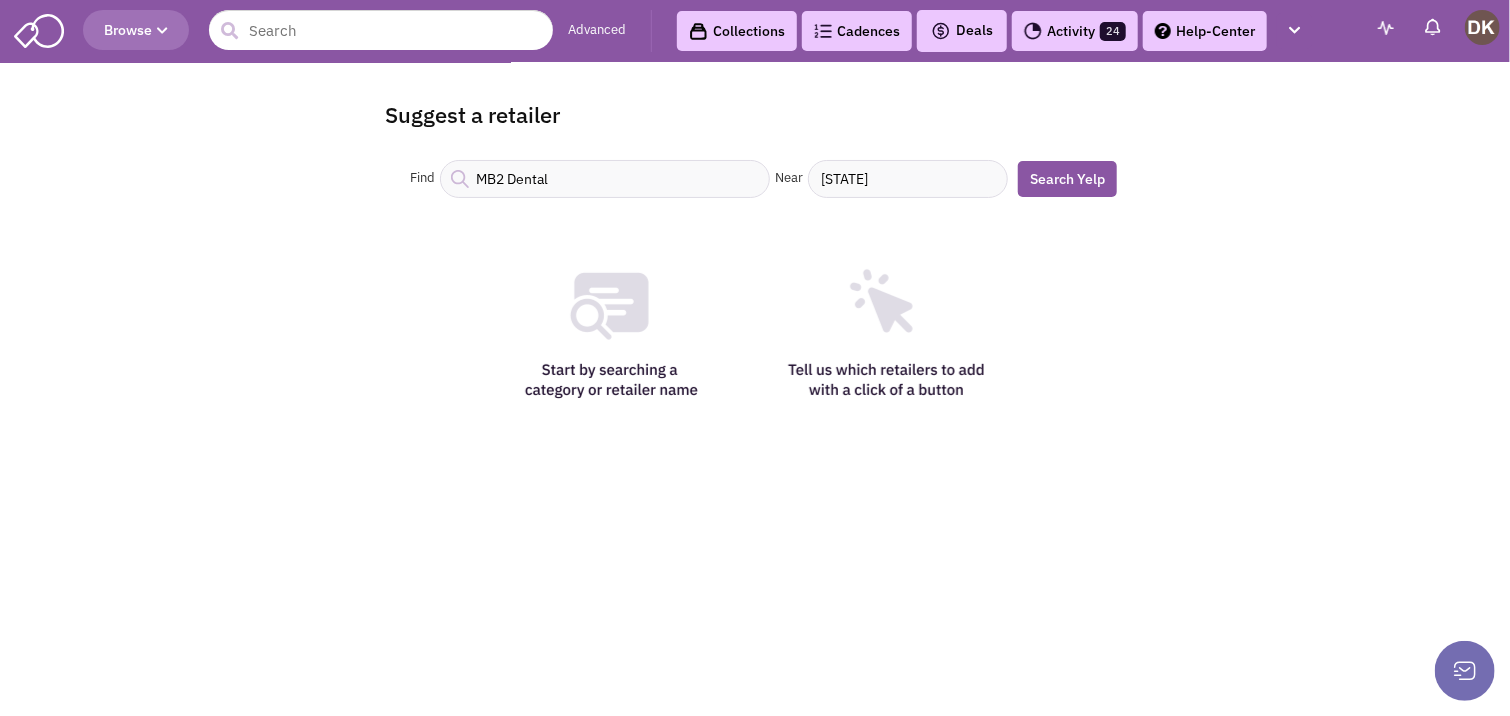 click at bounding box center (1433, 27) 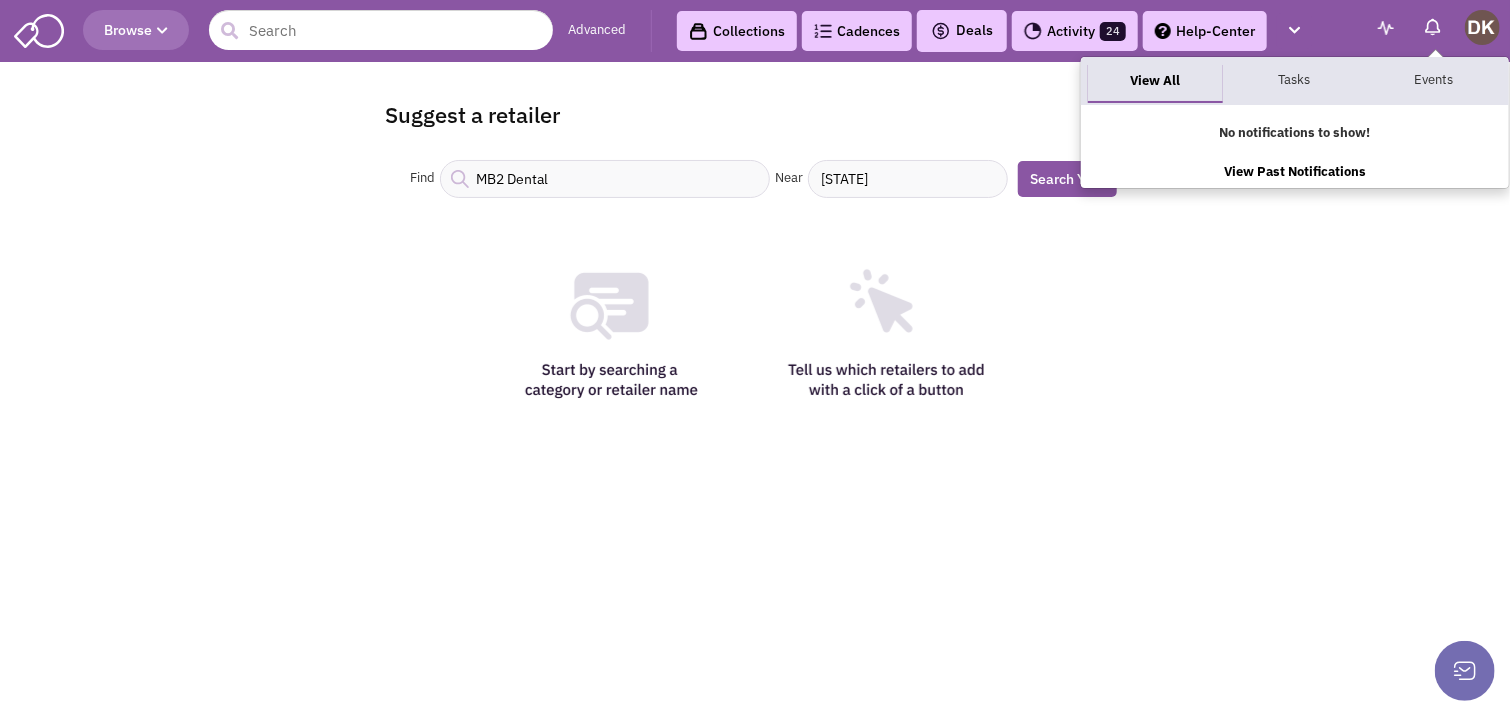 click on "View Past Notifications" at bounding box center [1295, 171] 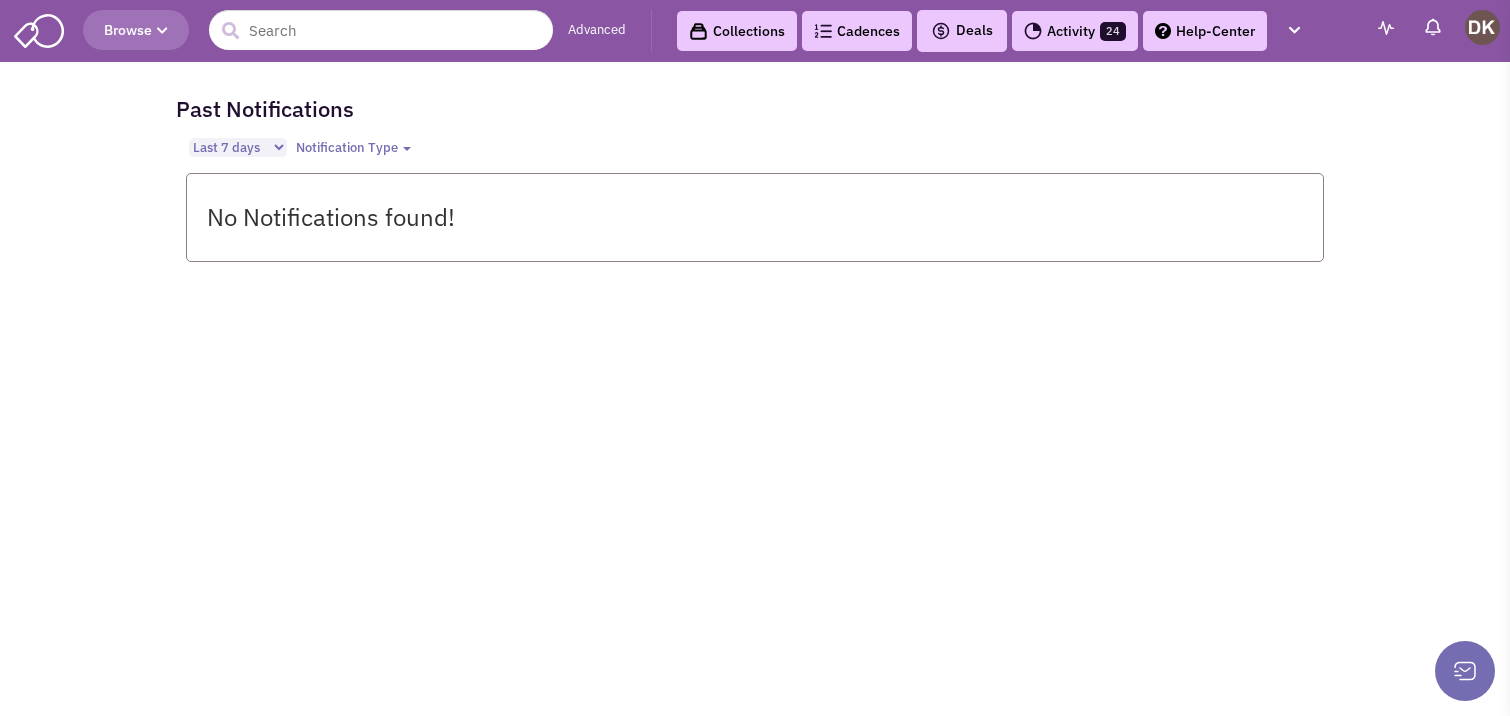 select on "2" 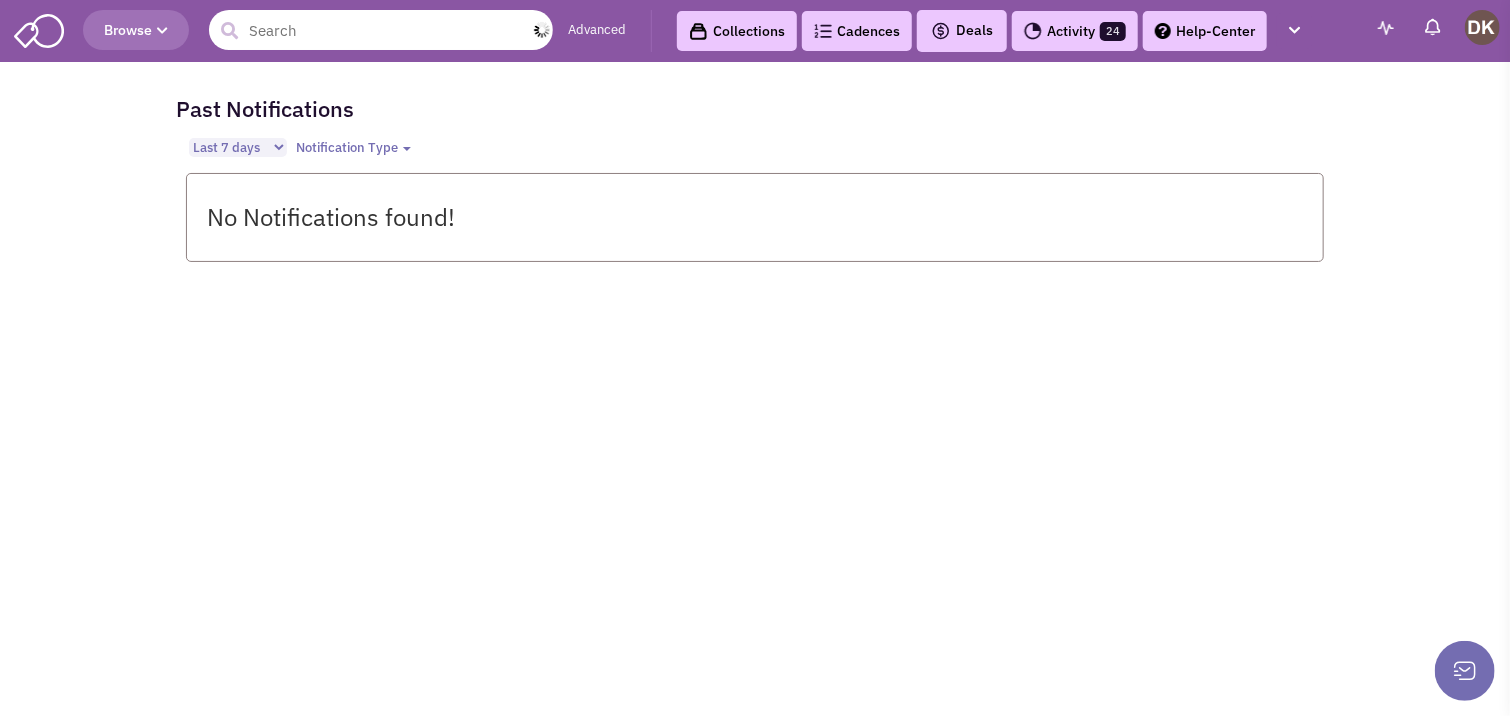 click at bounding box center (381, 30) 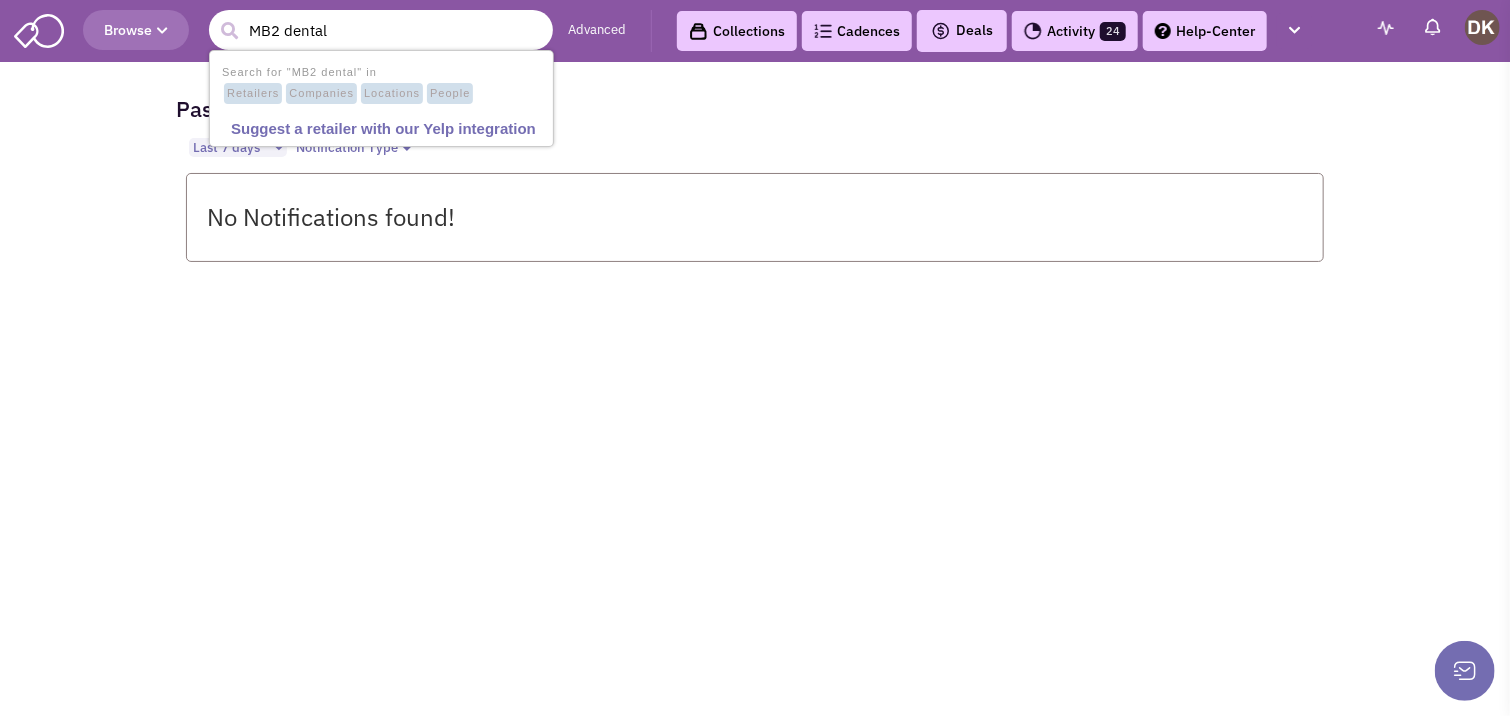 type on "MB2 dental" 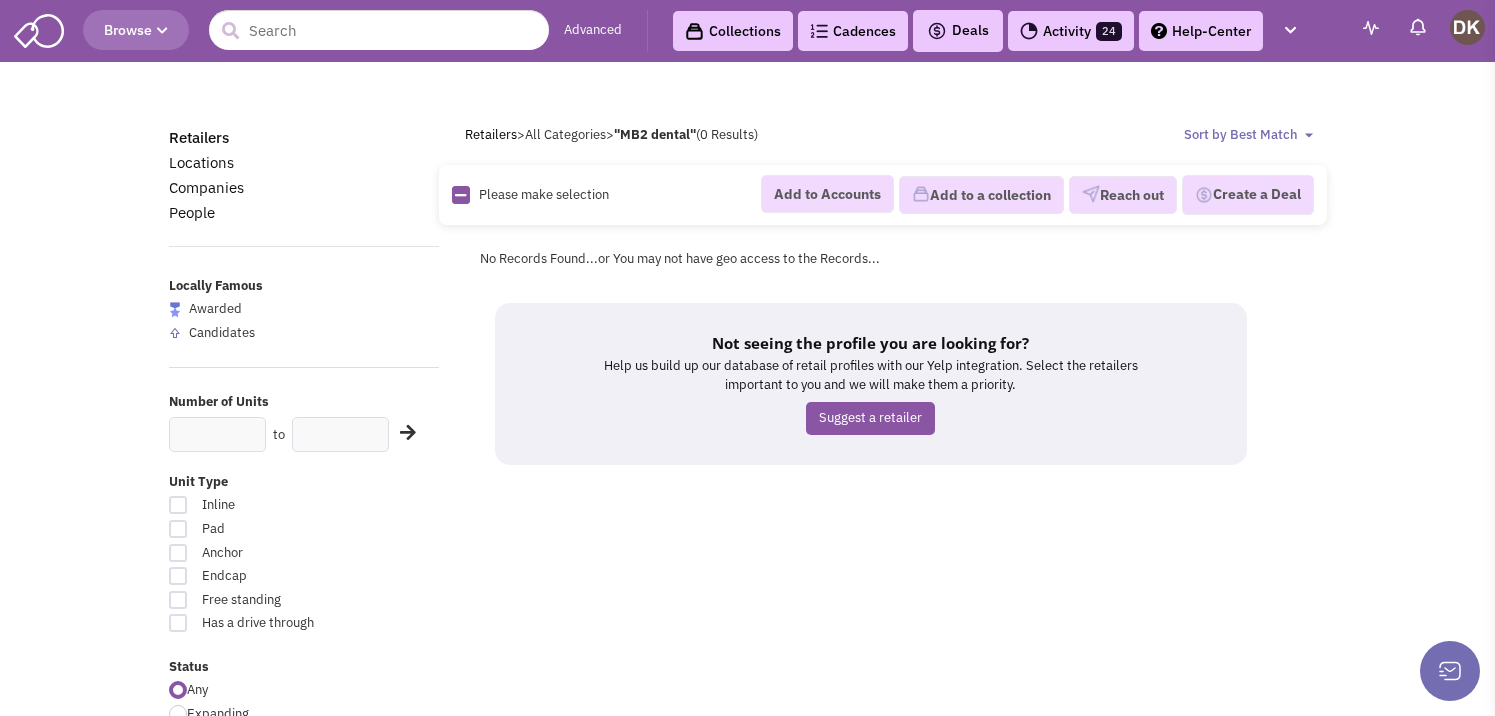 scroll, scrollTop: 0, scrollLeft: 0, axis: both 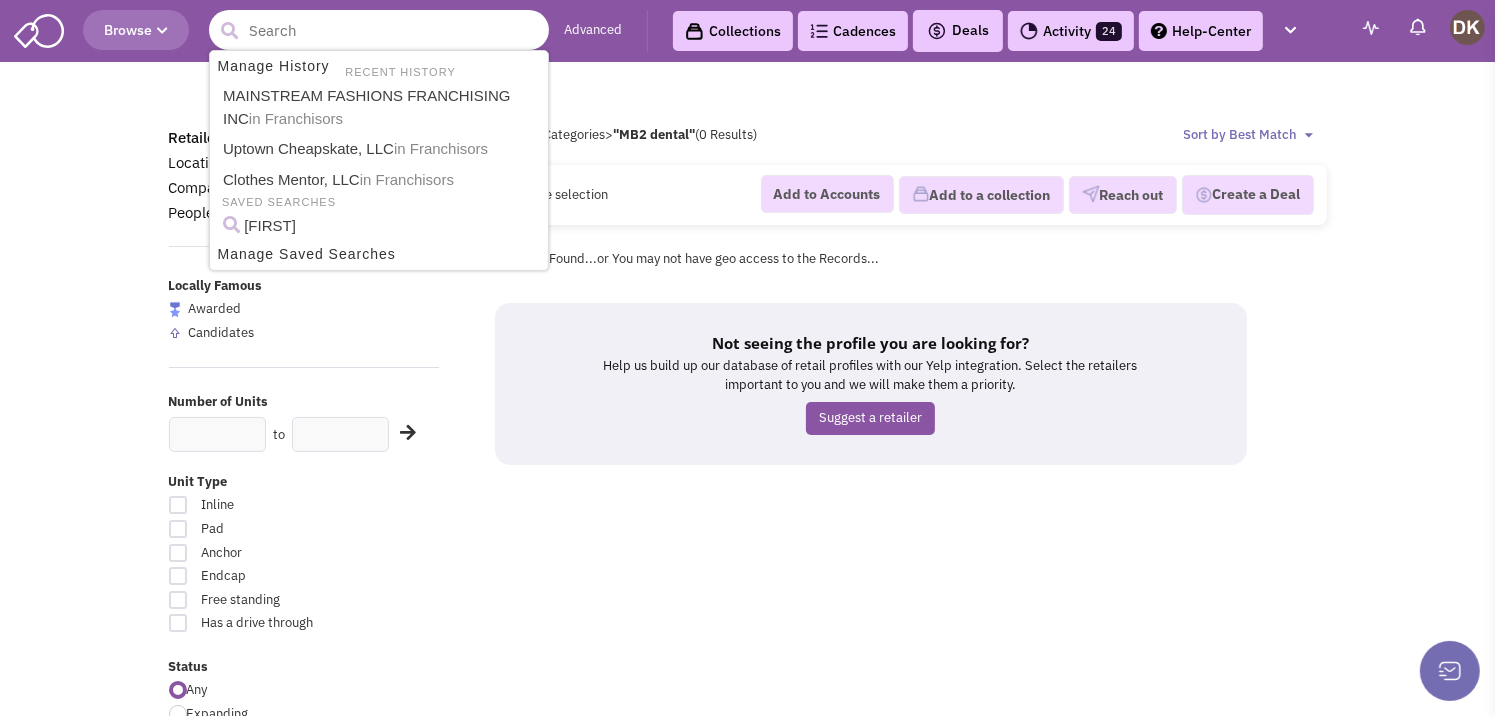 click at bounding box center (379, 30) 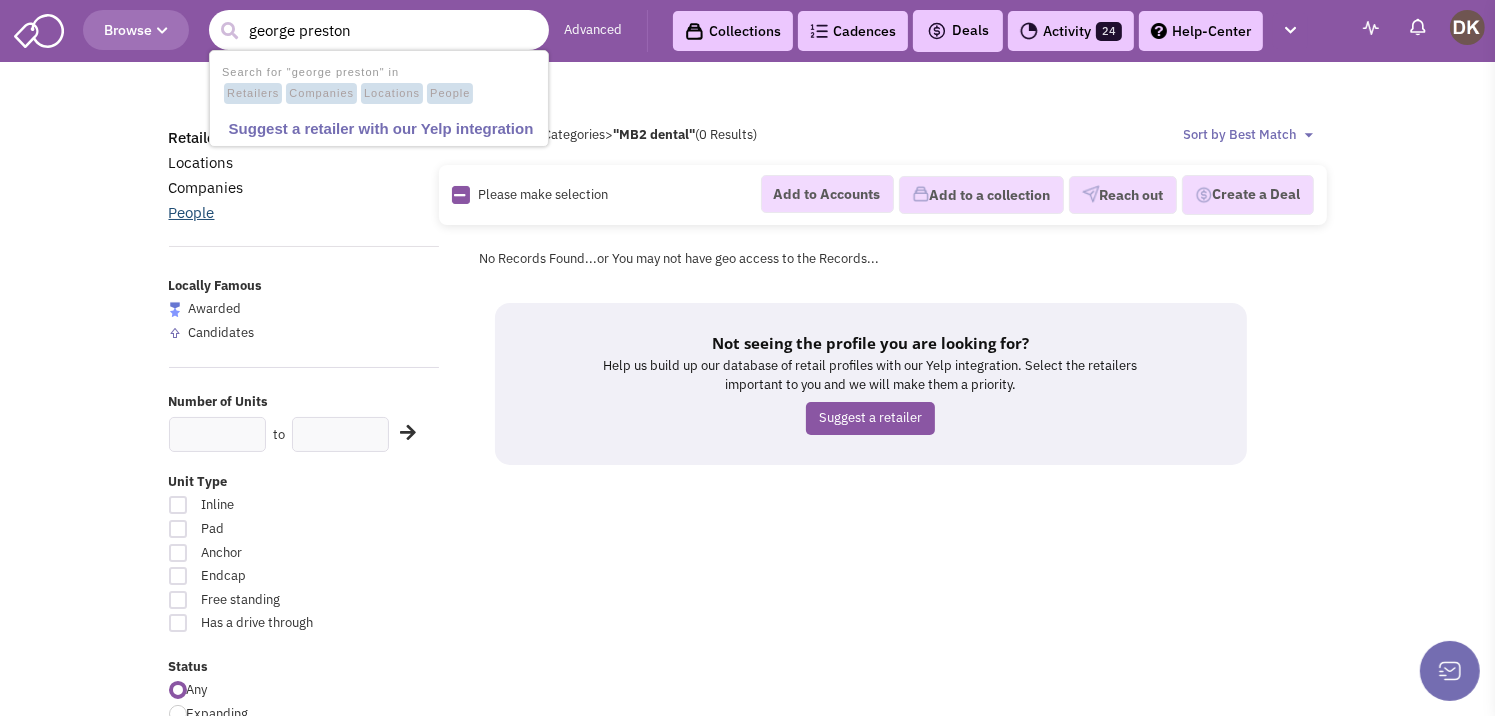 type on "george preston" 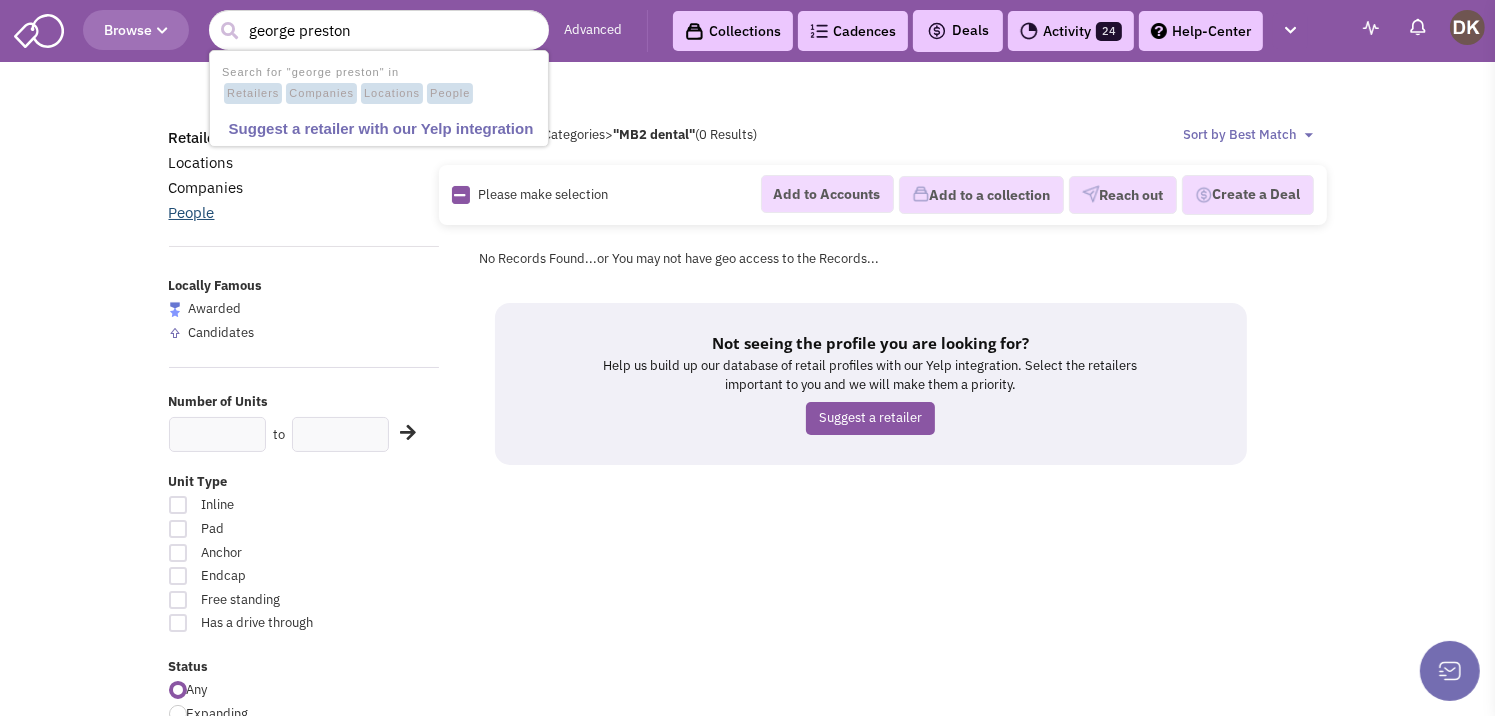 click on "People" at bounding box center [192, 212] 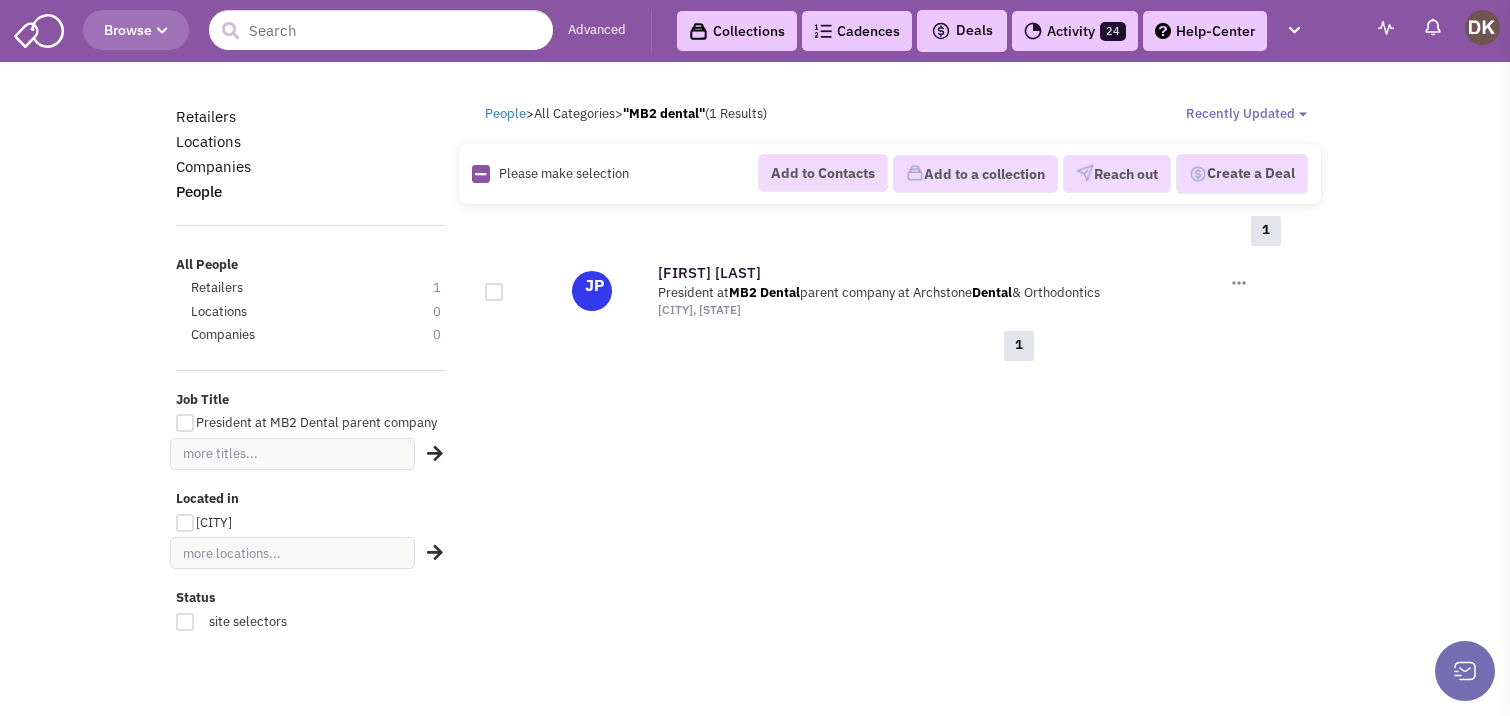 scroll, scrollTop: 0, scrollLeft: 0, axis: both 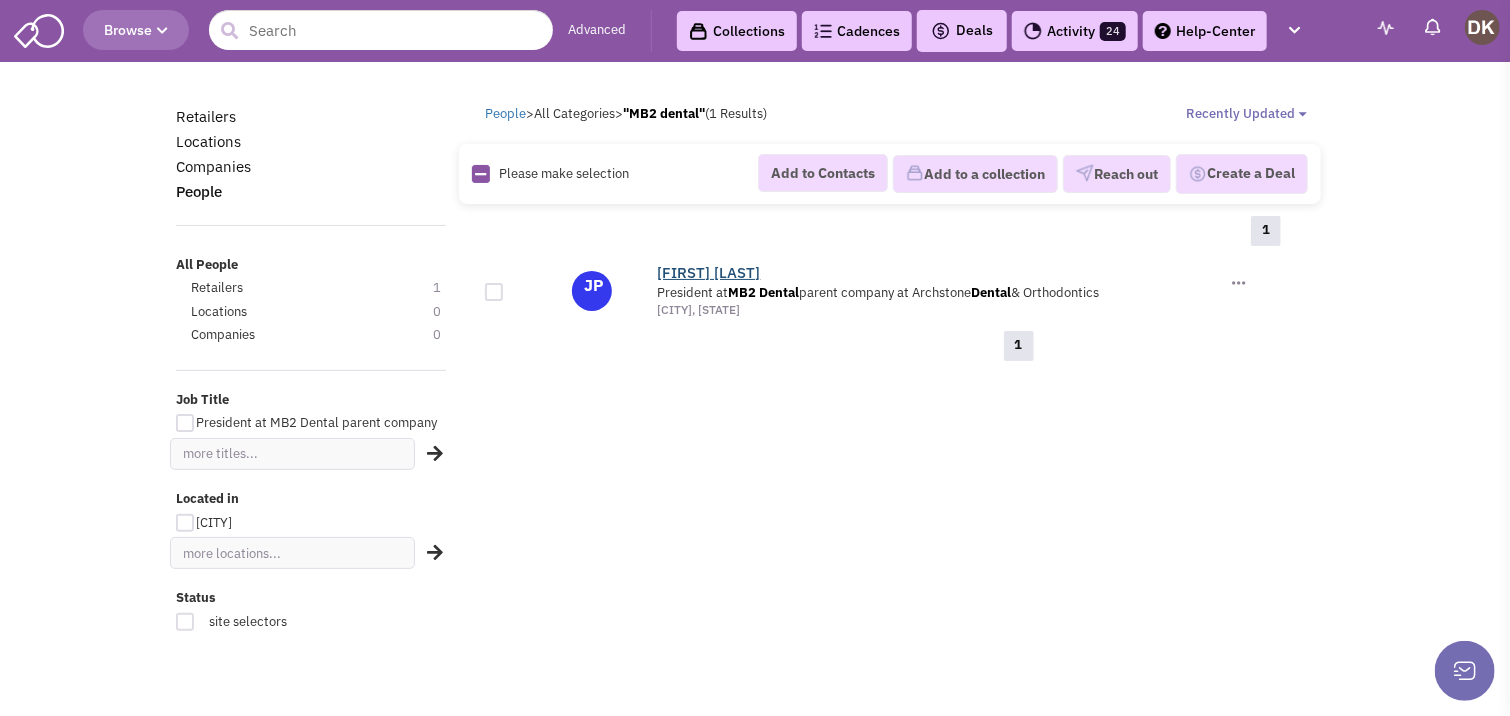 click on "[FIRST]  [LAST]" at bounding box center [709, 272] 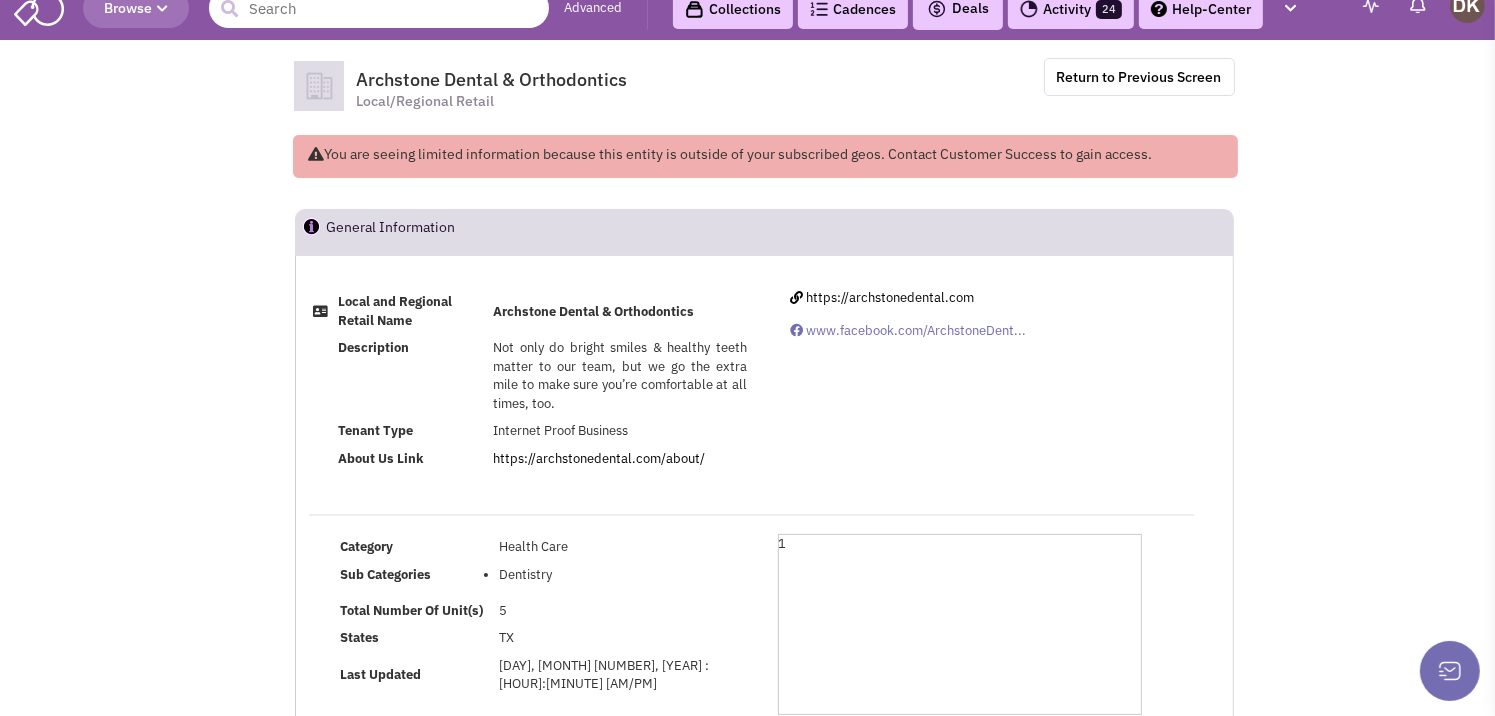 scroll, scrollTop: 0, scrollLeft: 0, axis: both 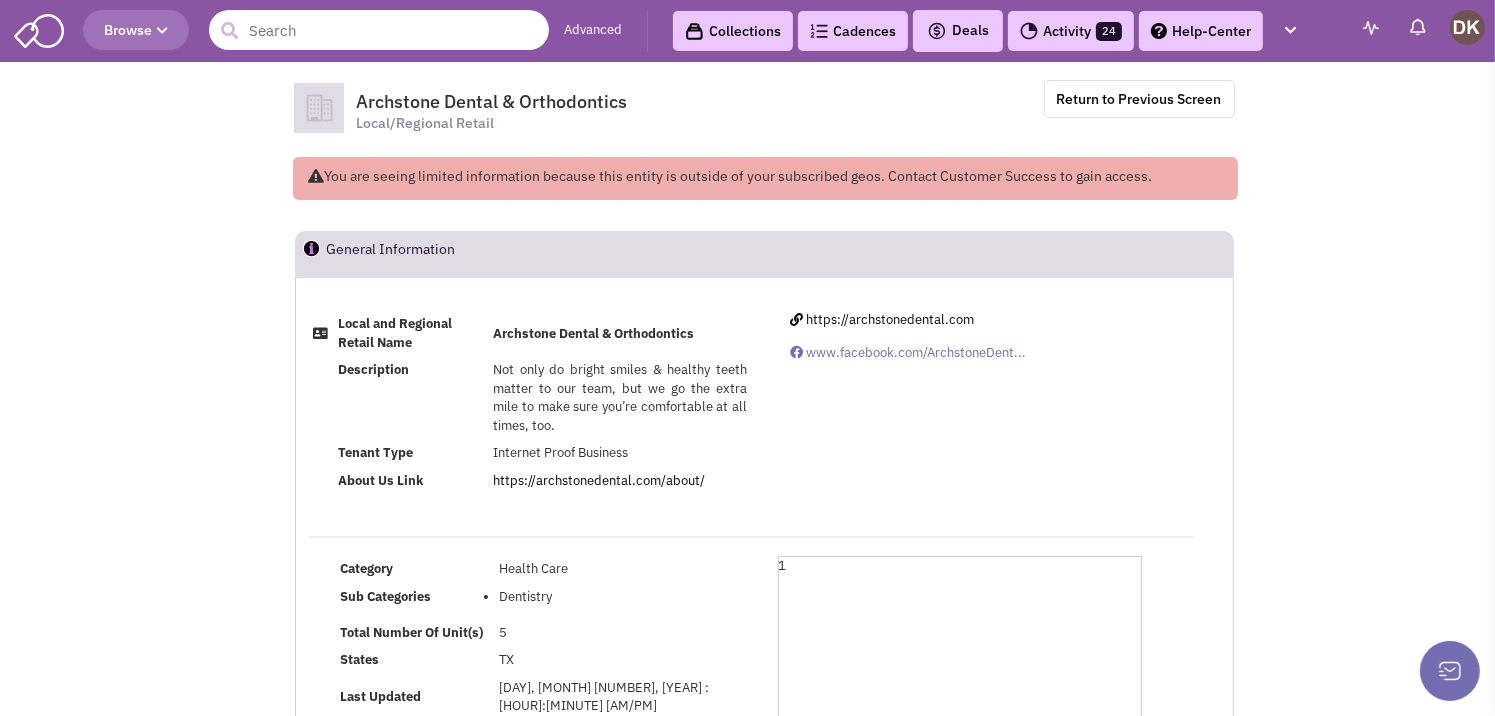 click at bounding box center [379, 30] 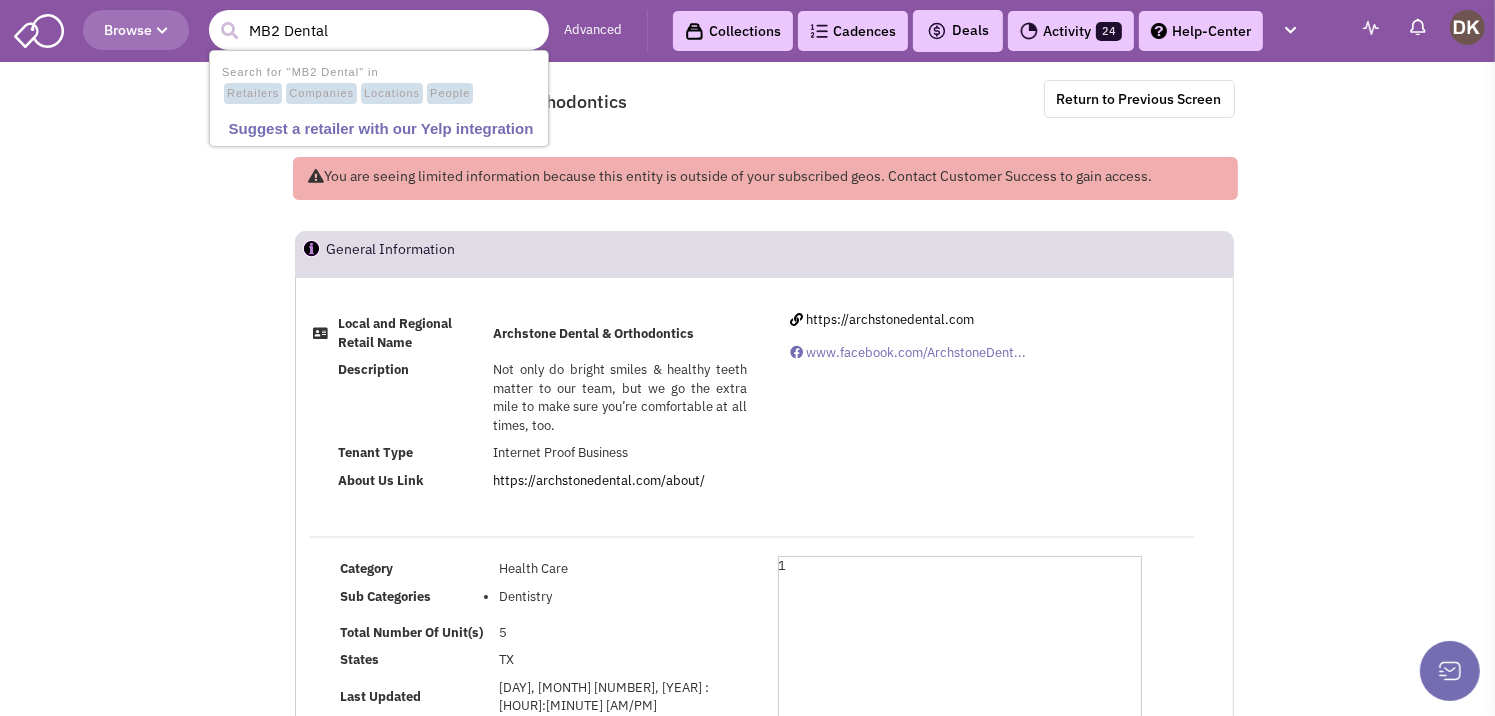 type on "MB2 Dental" 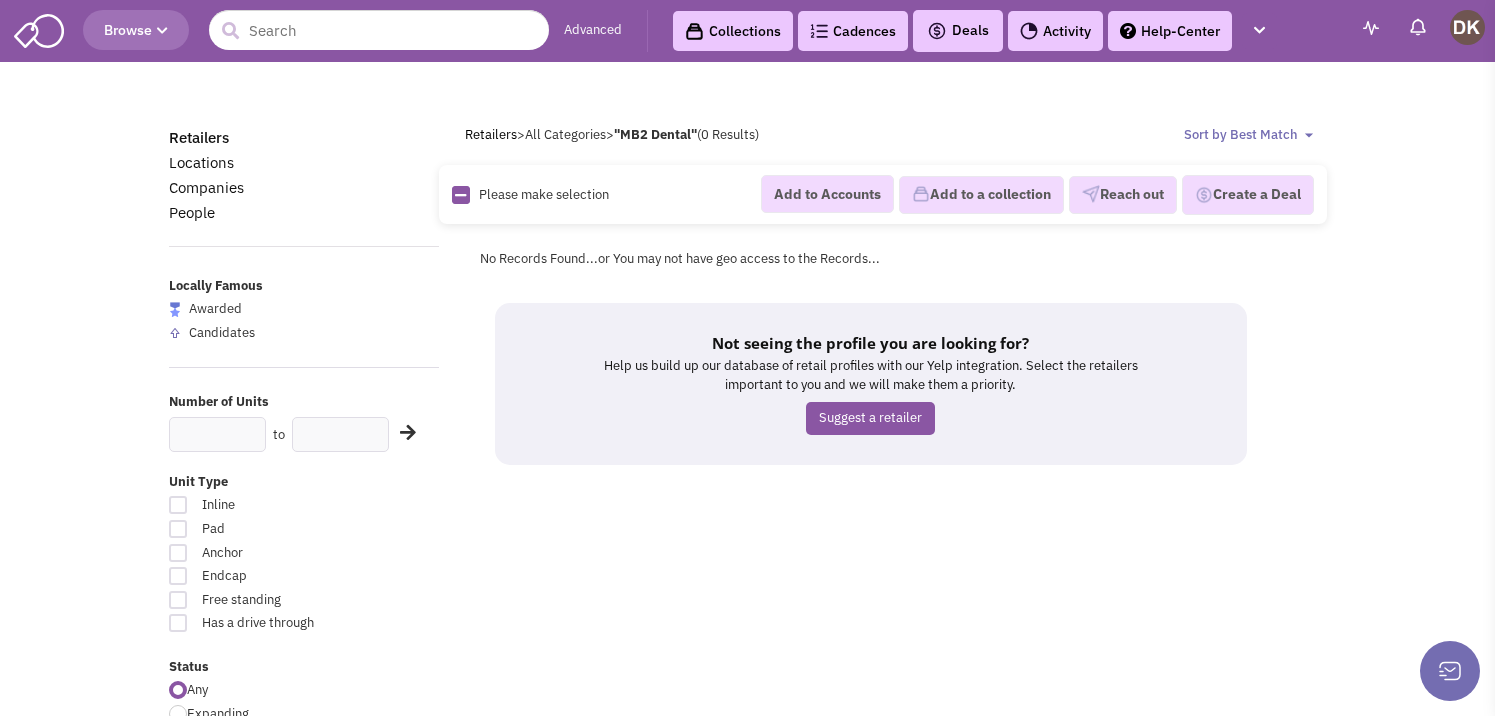 scroll, scrollTop: 0, scrollLeft: 0, axis: both 